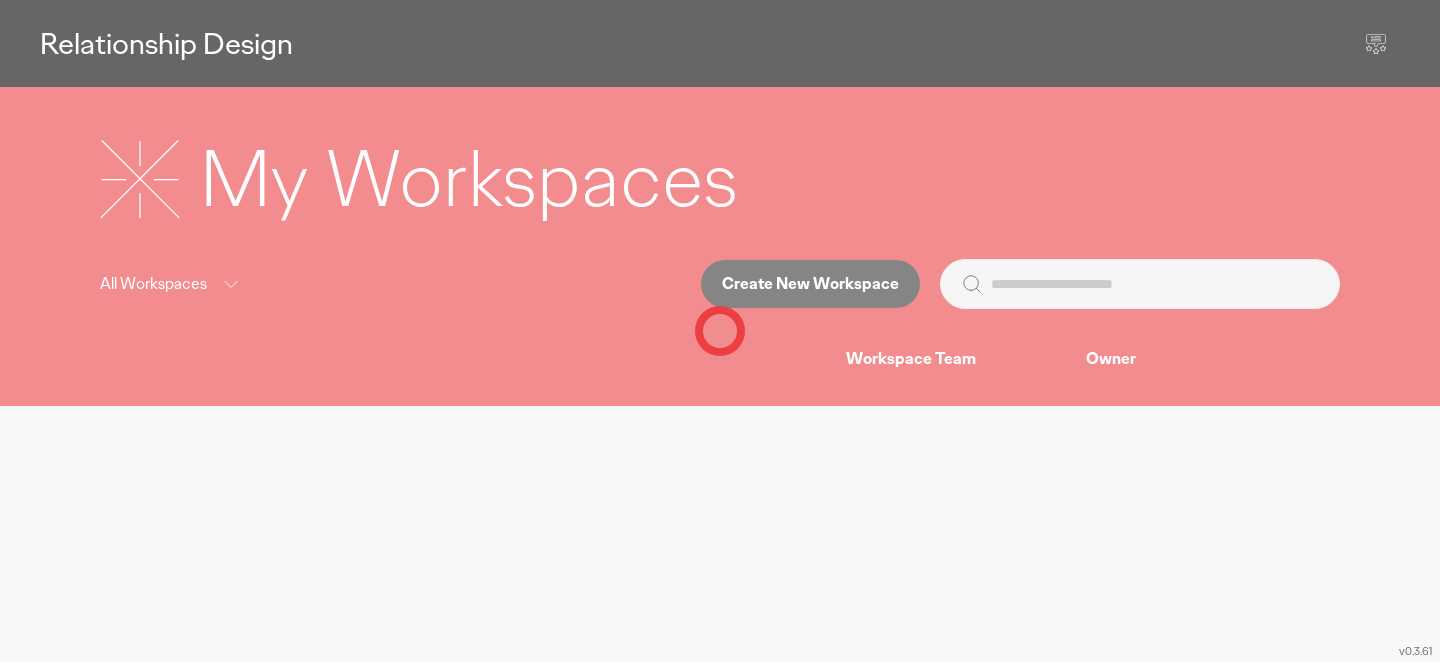 scroll, scrollTop: 0, scrollLeft: 0, axis: both 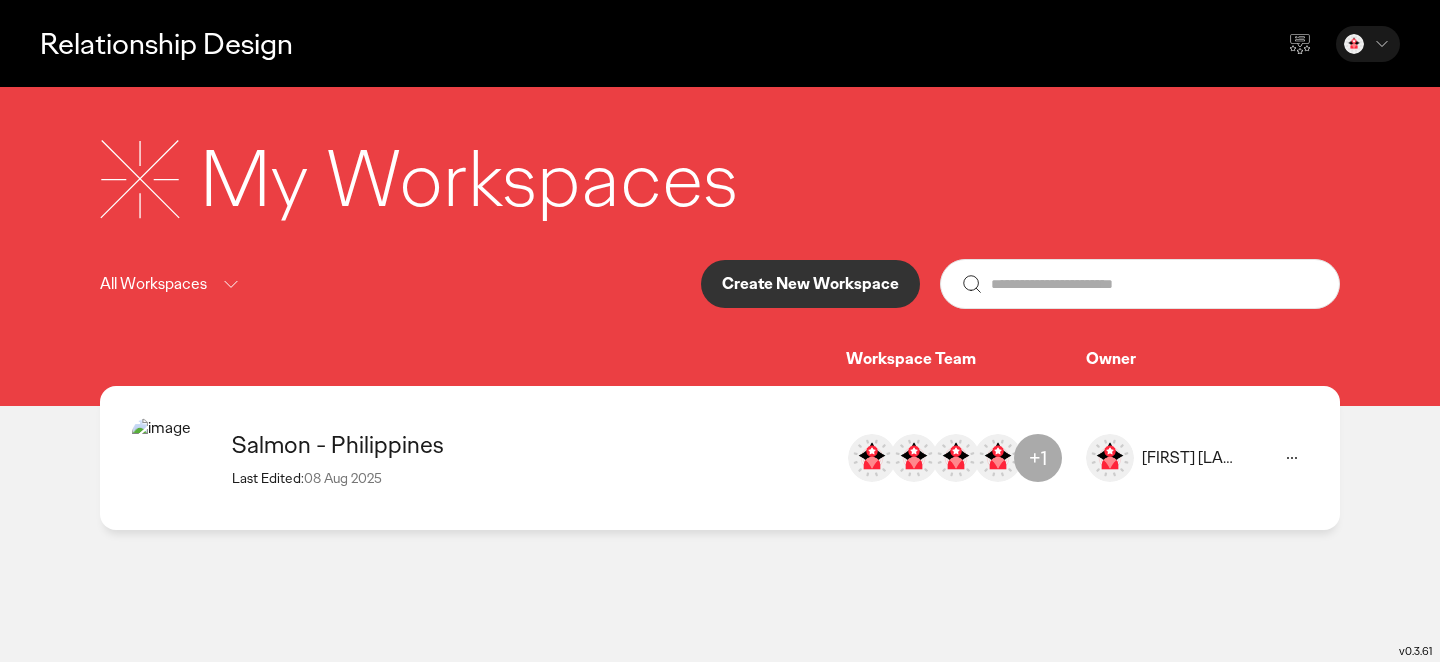 click on "Salmon - Philippines" at bounding box center [529, 444] 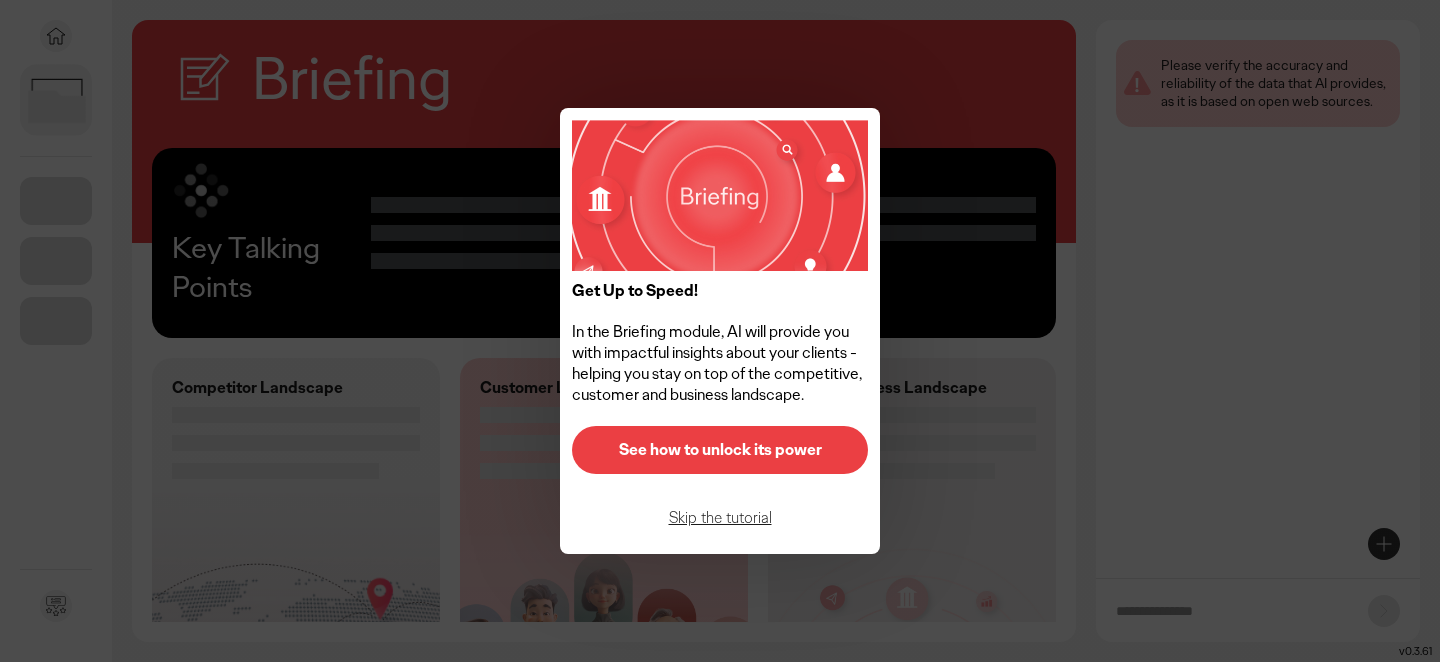 click on "Skip the tutorial" at bounding box center [720, 518] 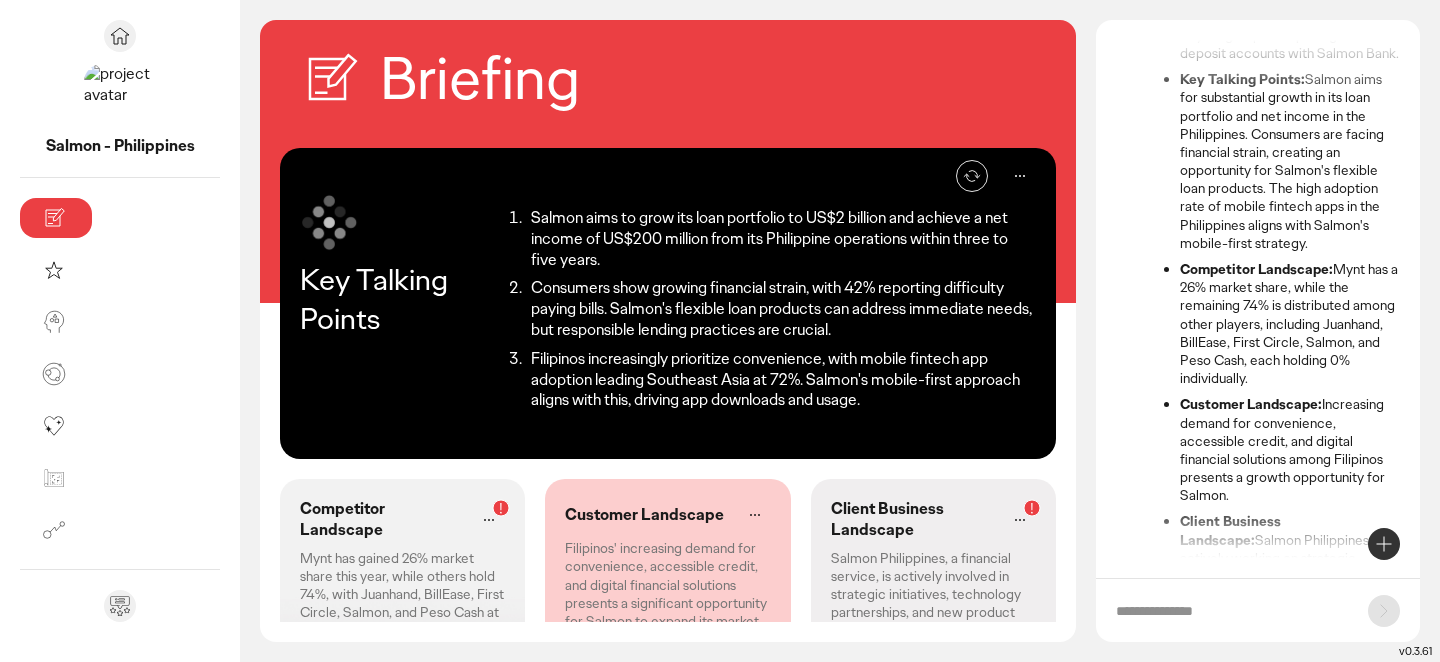 scroll, scrollTop: 301, scrollLeft: 0, axis: vertical 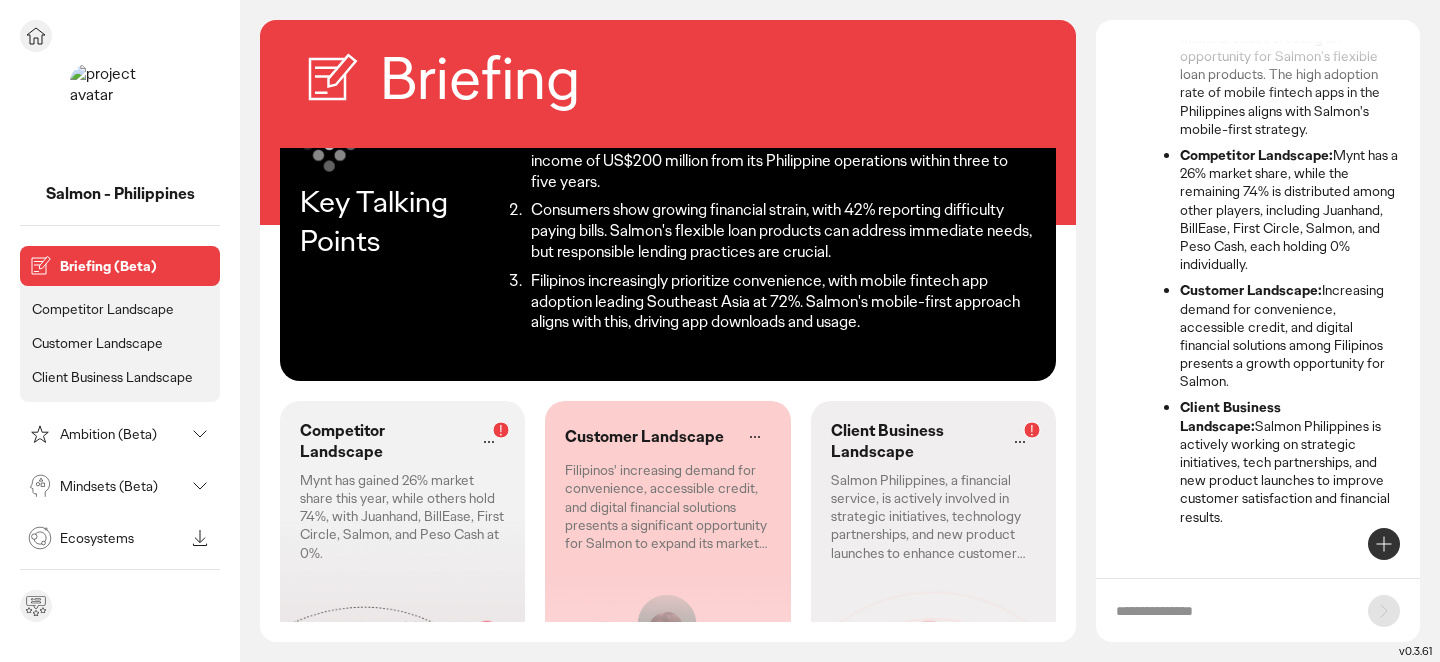 click on "Ambition (Beta)" at bounding box center [122, 434] 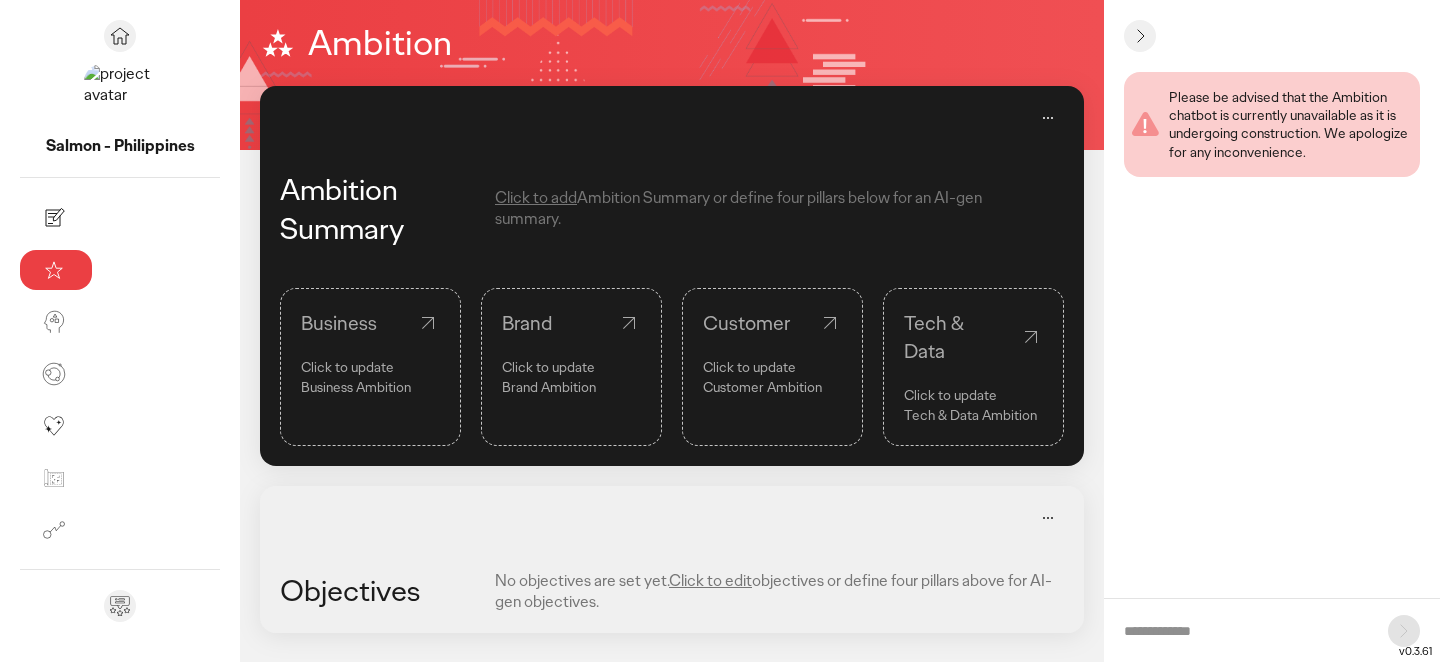 click on "Business  Click to update
Business Ambition" at bounding box center [370, 367] 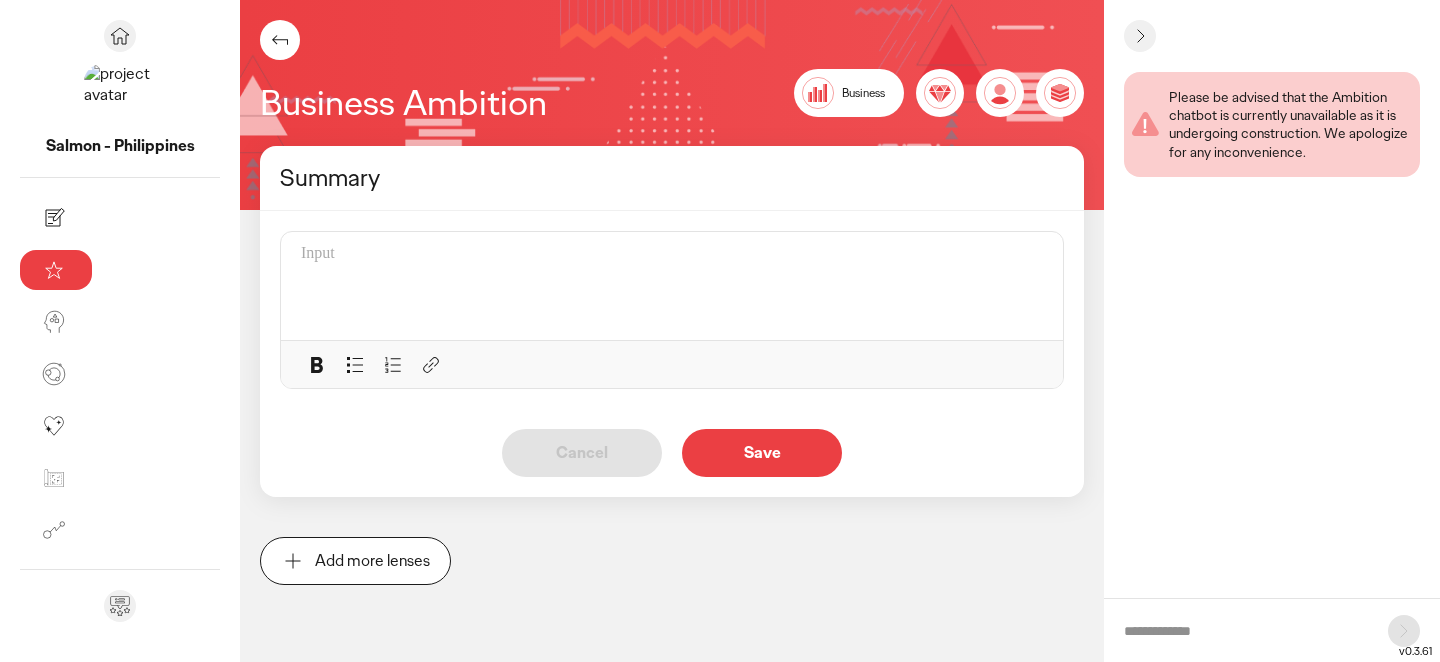 click at bounding box center (678, 286) 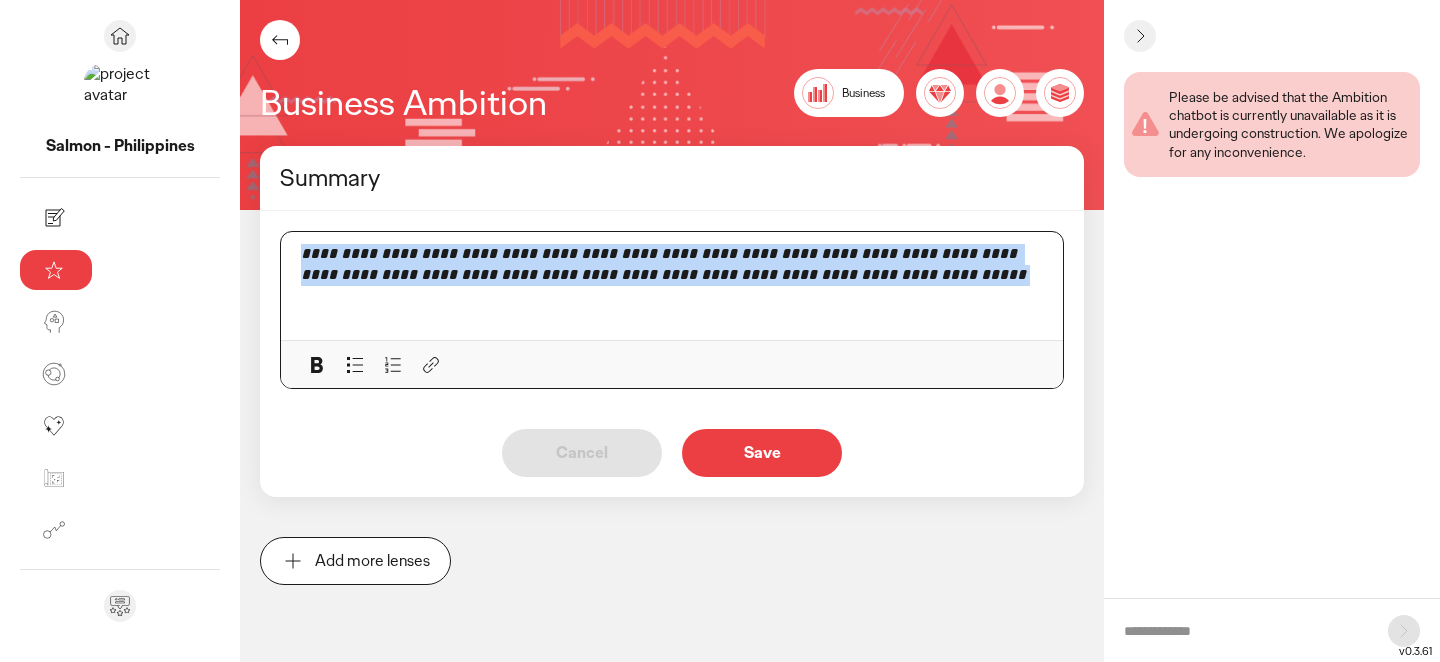 drag, startPoint x: 619, startPoint y: 284, endPoint x: 141, endPoint y: 251, distance: 479.13776 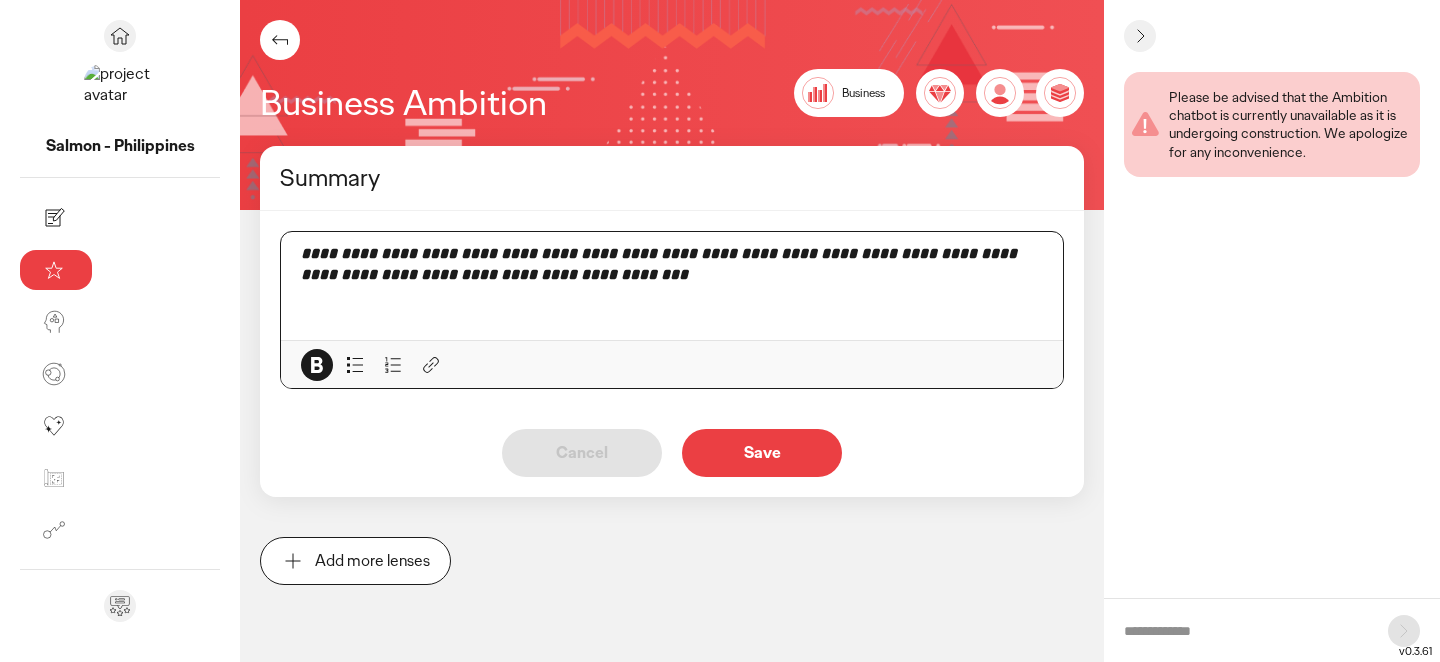 click on "**********" at bounding box center [661, 264] 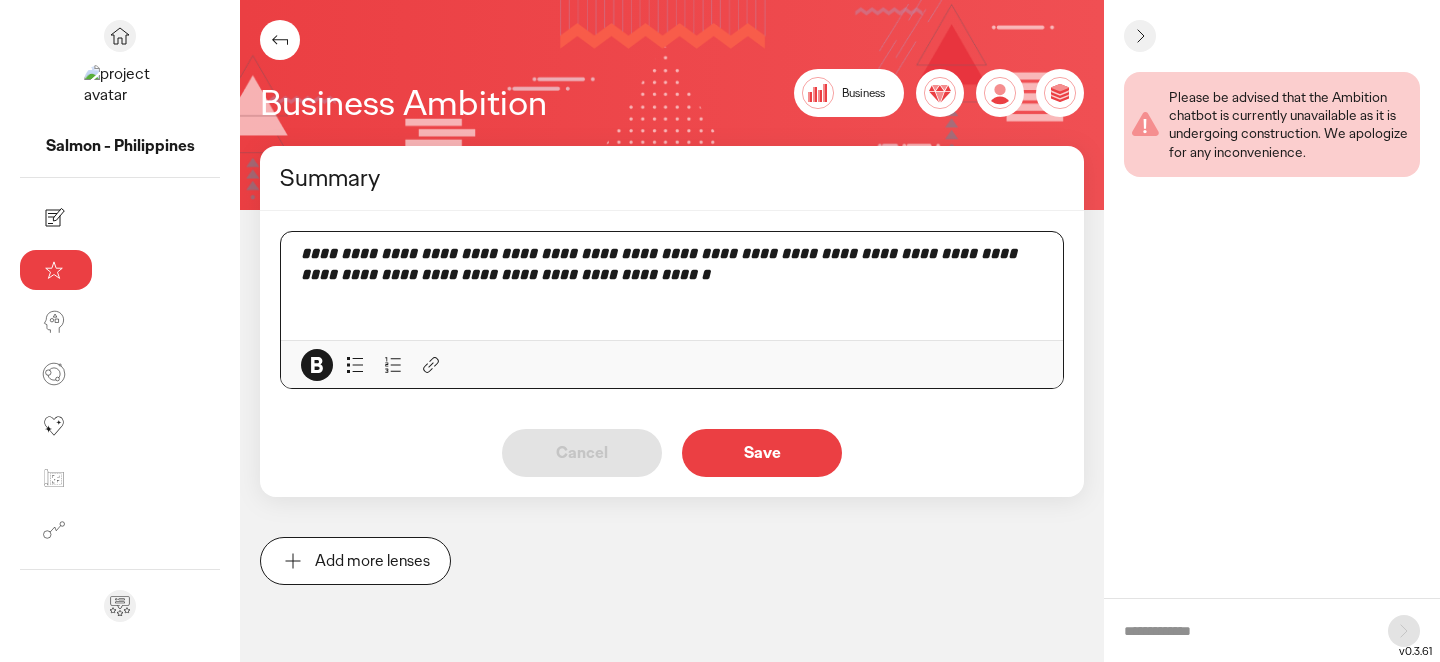 click on "Save" at bounding box center (762, 453) 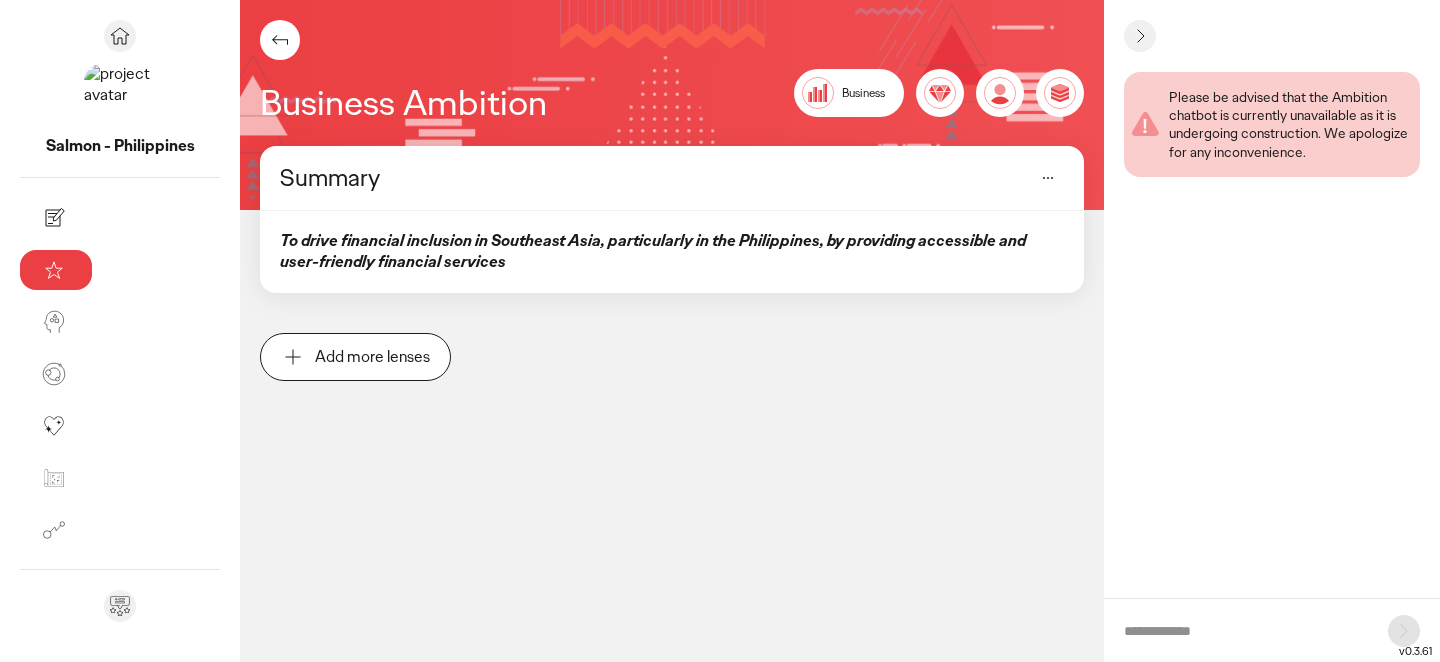 click on "To drive financial inclusion in Southeast Asia, particularly in the Philippines, by providing accessible and user-friendly financial services" at bounding box center (653, 251) 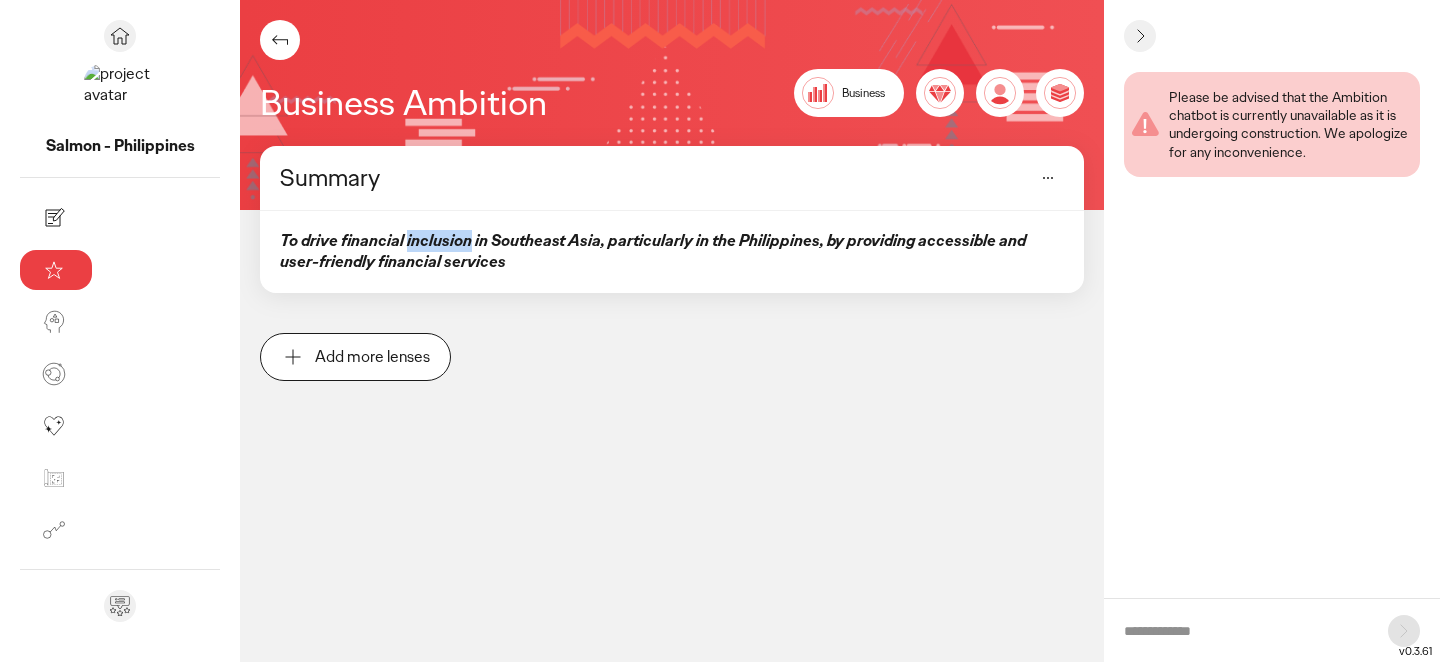click on "To drive financial inclusion in Southeast Asia, particularly in the Philippines, by providing accessible and user-friendly financial services" at bounding box center [653, 251] 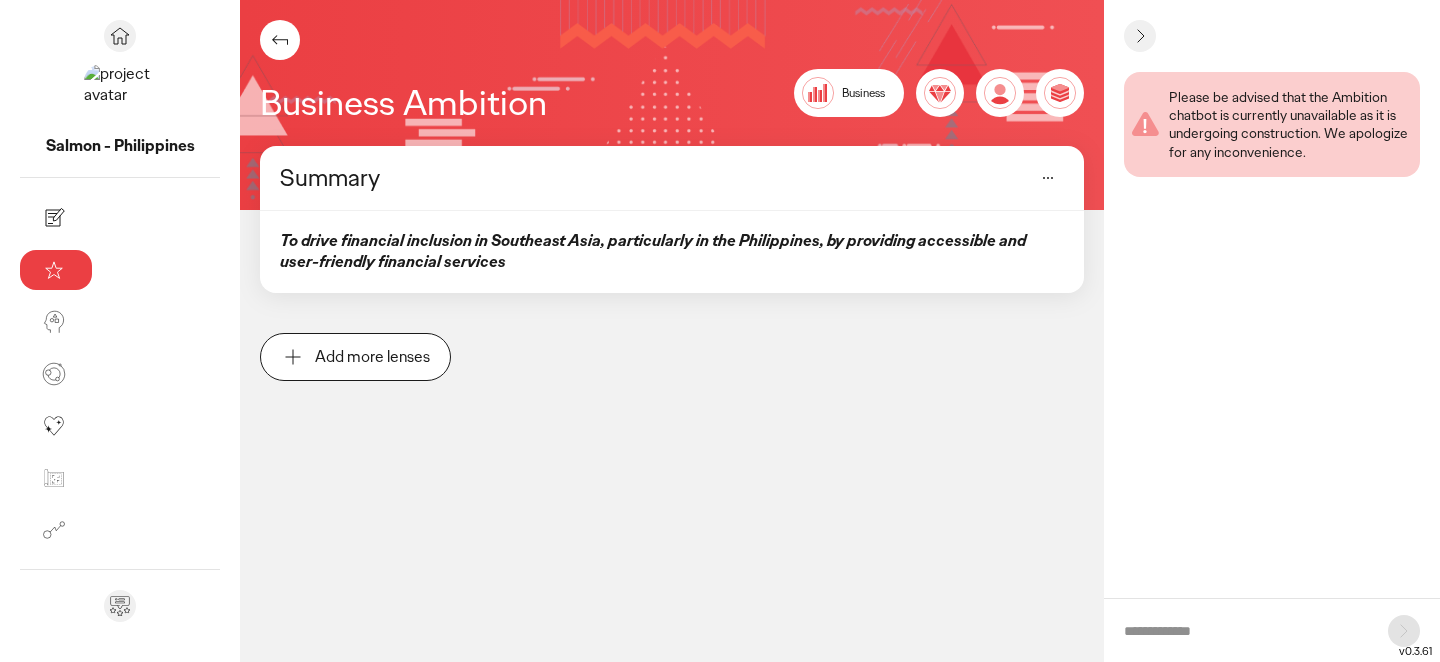 click on "To drive financial inclusion in Southeast Asia, particularly in the Philippines, by providing accessible and user-friendly financial services" at bounding box center (672, 252) 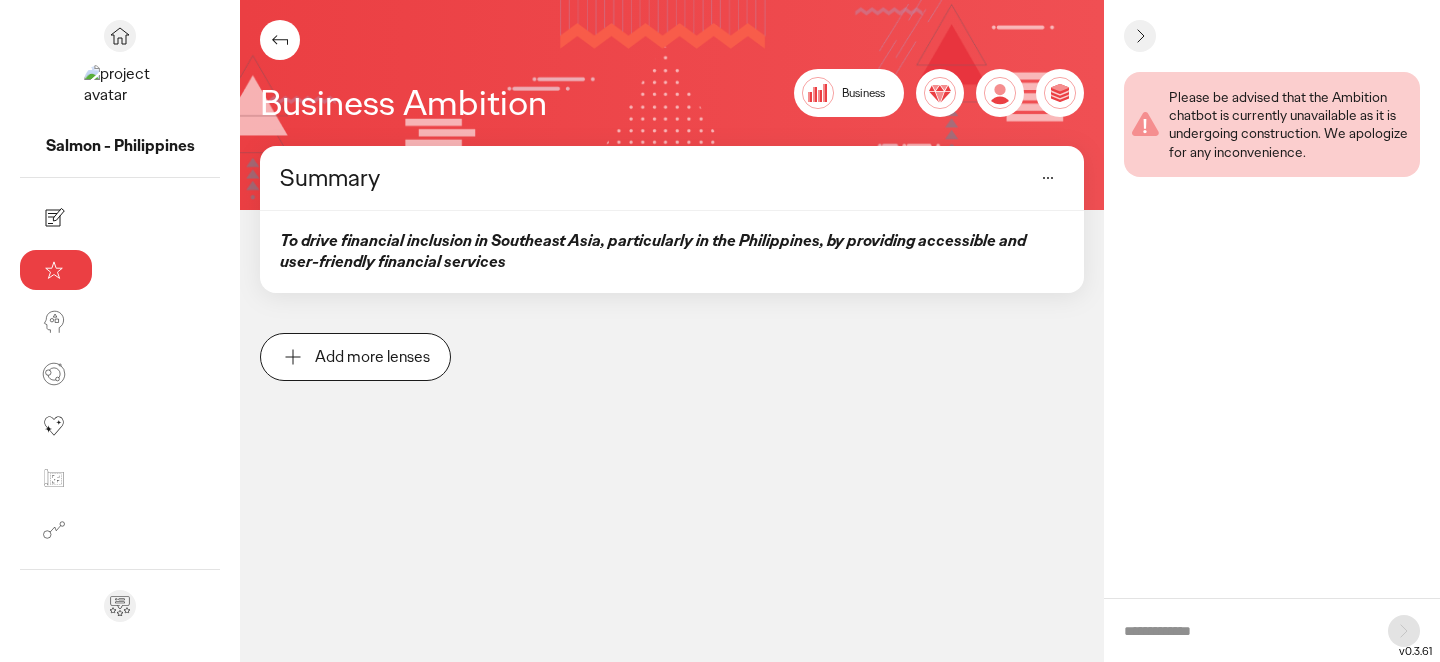click on "To drive financial inclusion in Southeast Asia, particularly in the Philippines, by providing accessible and user-friendly financial services" at bounding box center [653, 251] 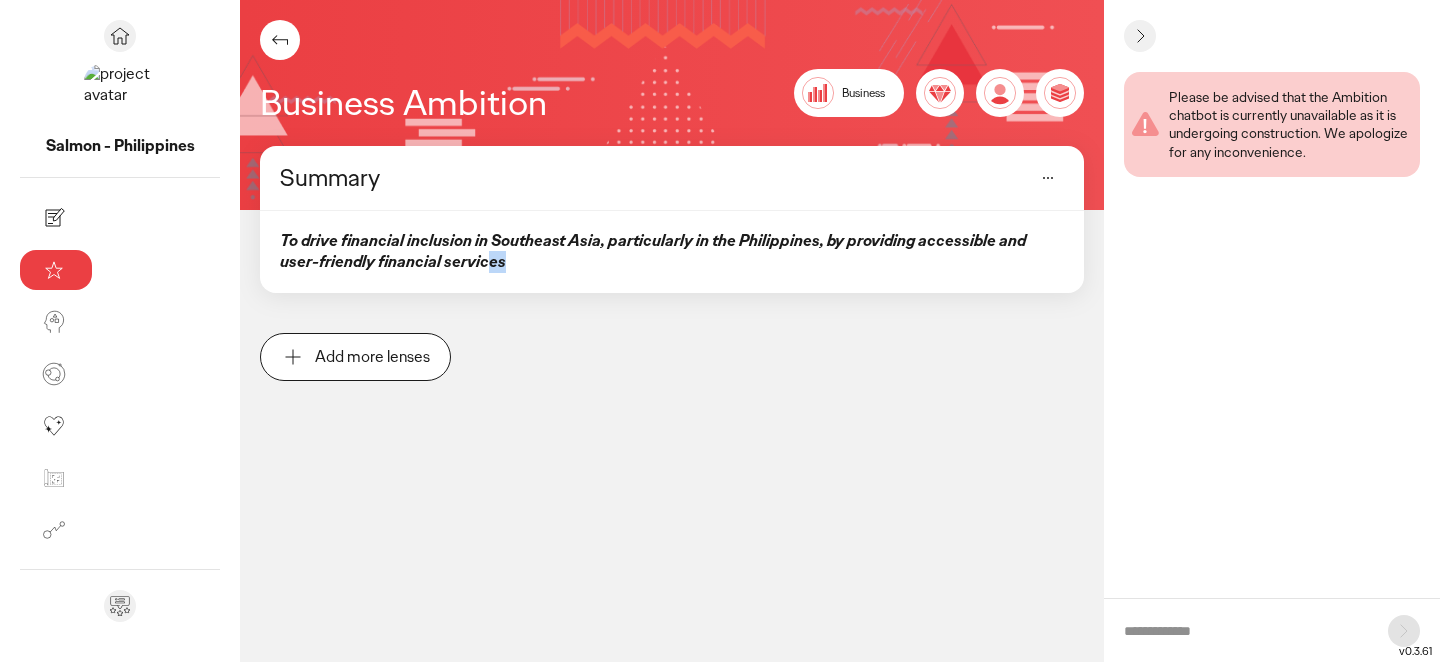 drag, startPoint x: 196, startPoint y: 255, endPoint x: 299, endPoint y: 262, distance: 103.23759 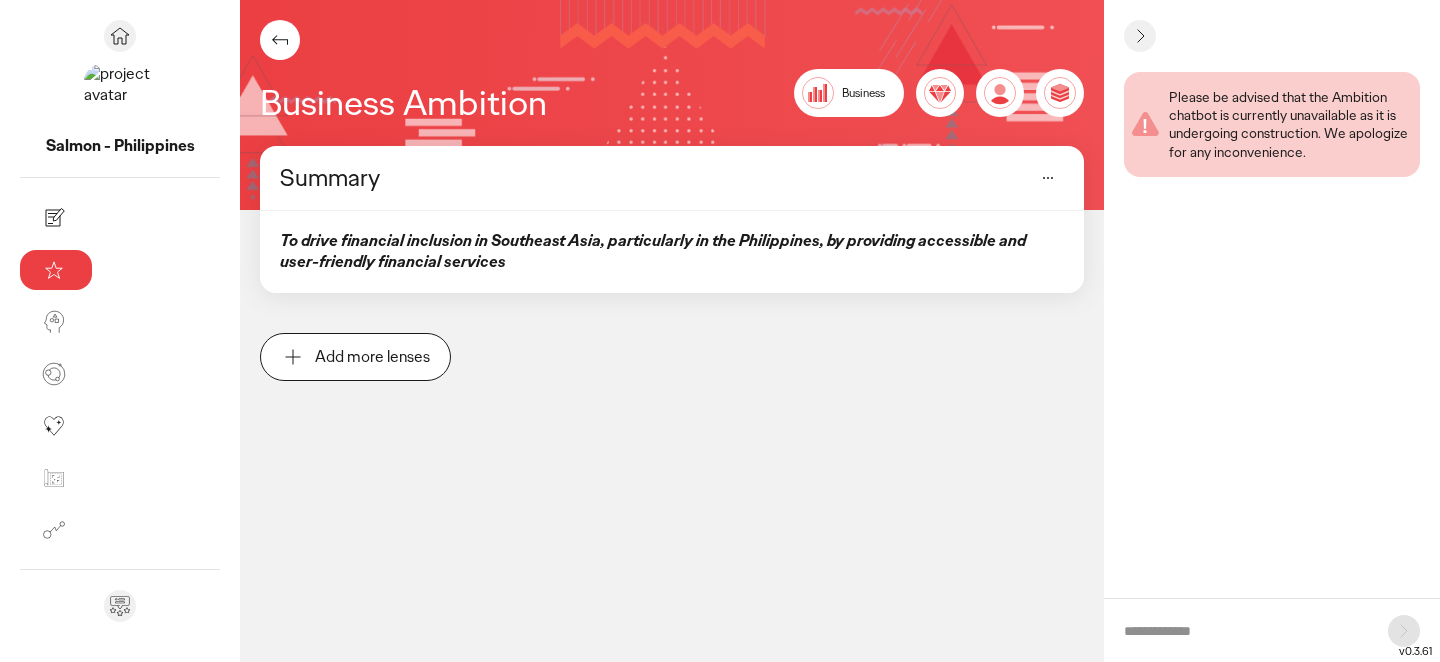 click on "To drive financial inclusion in Southeast Asia, particularly in the Philippines, by providing accessible and user-friendly financial services" at bounding box center (672, 252) 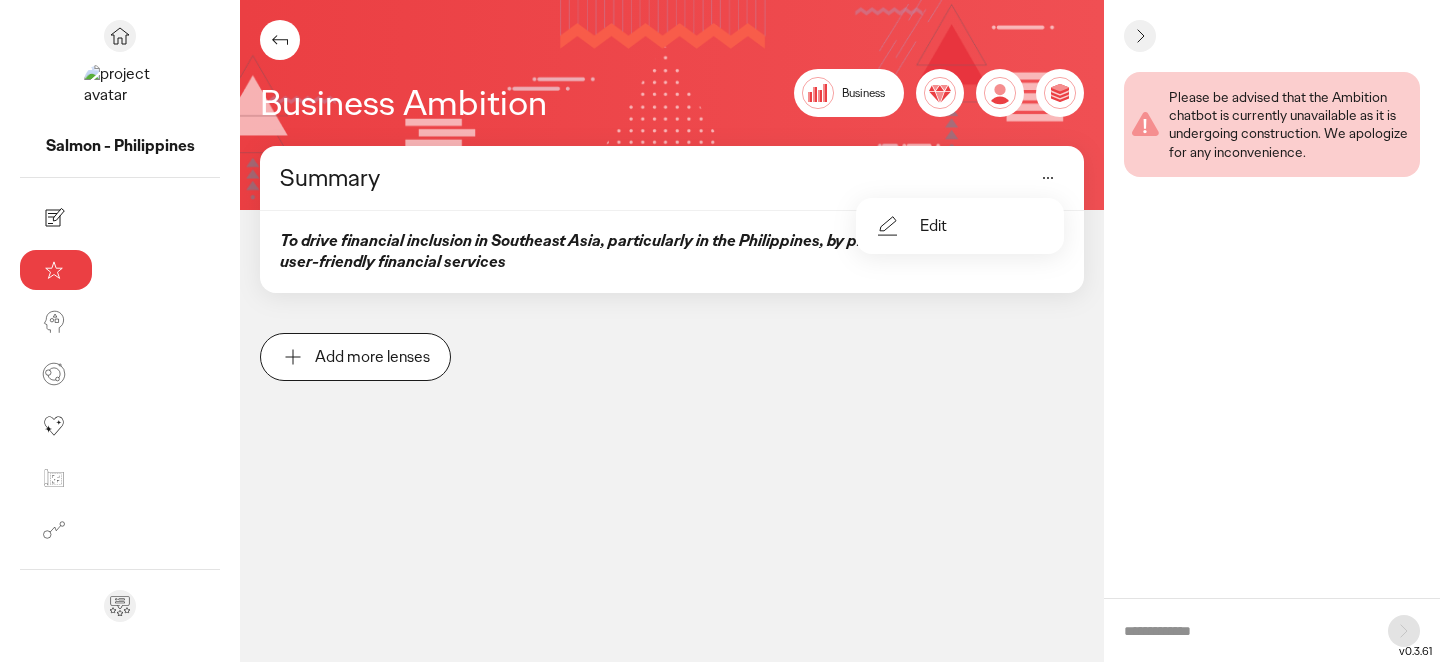 click on "Edit" at bounding box center (960, 226) 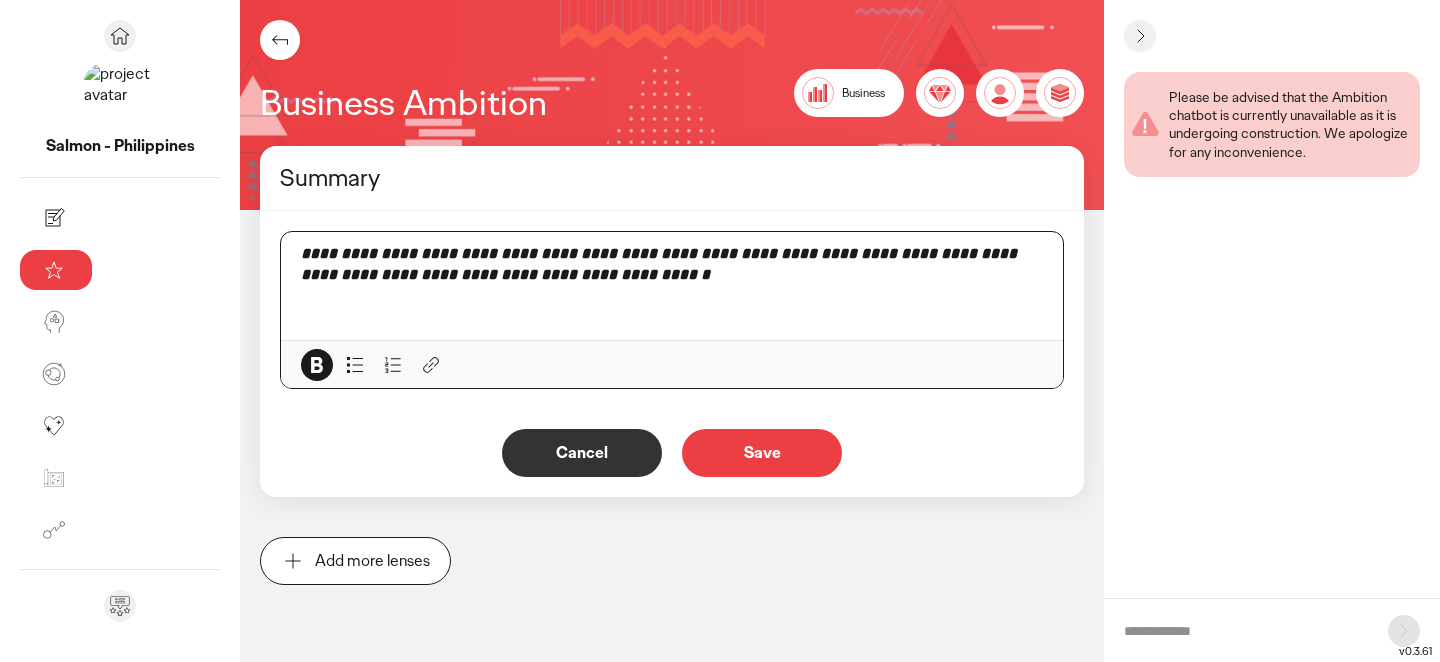 click on "**********" at bounding box center (672, 265) 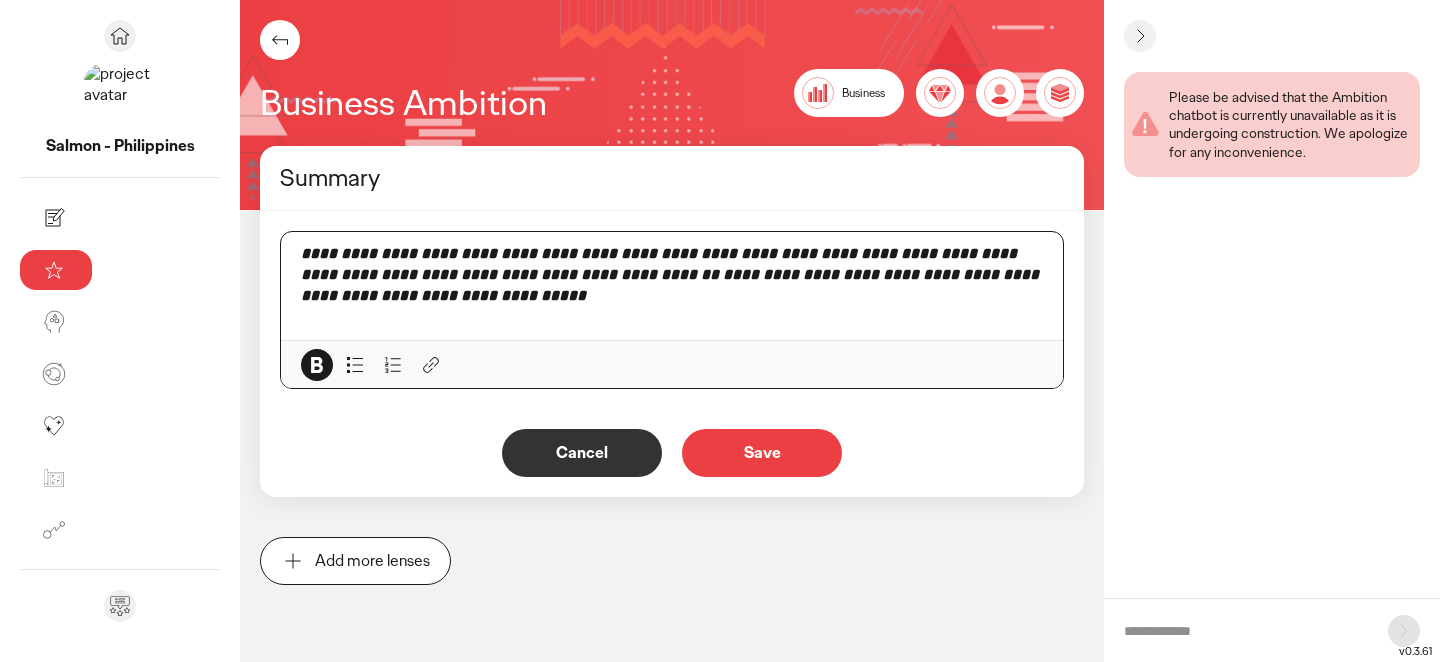 click on "**********" at bounding box center (672, 285) 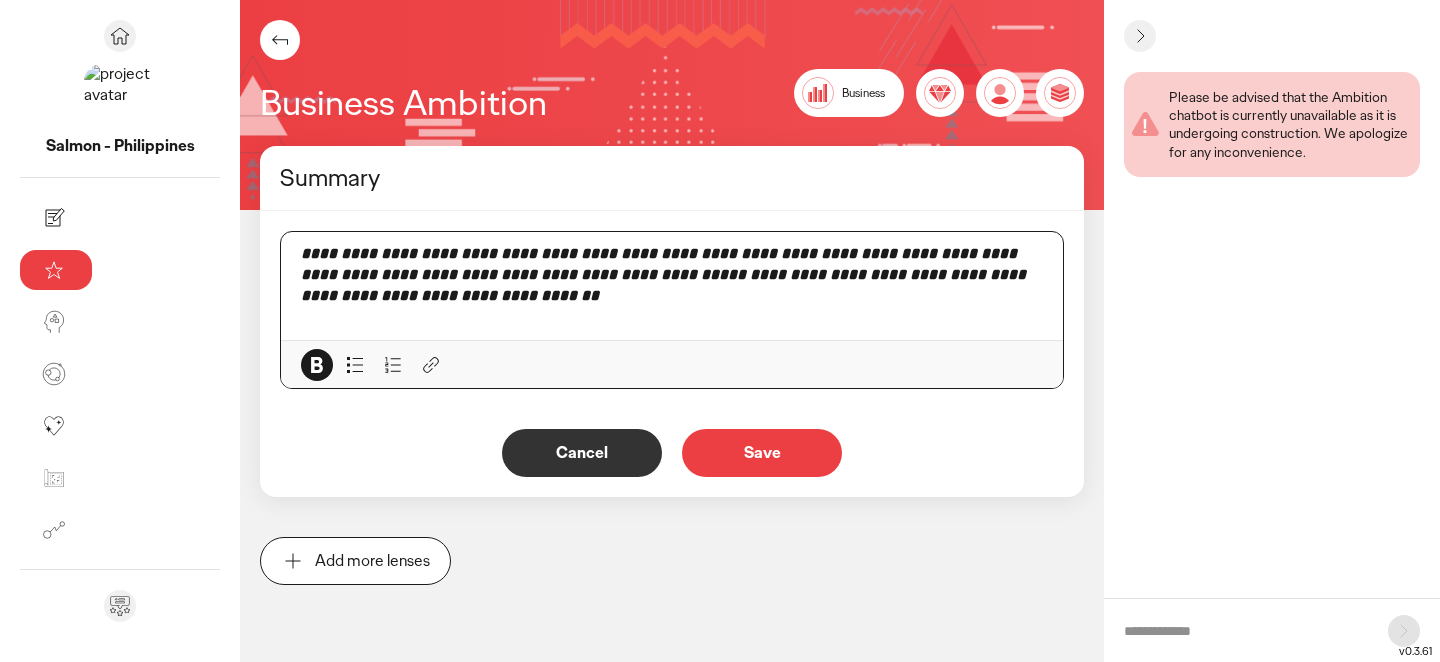 click on "Save" at bounding box center [762, 453] 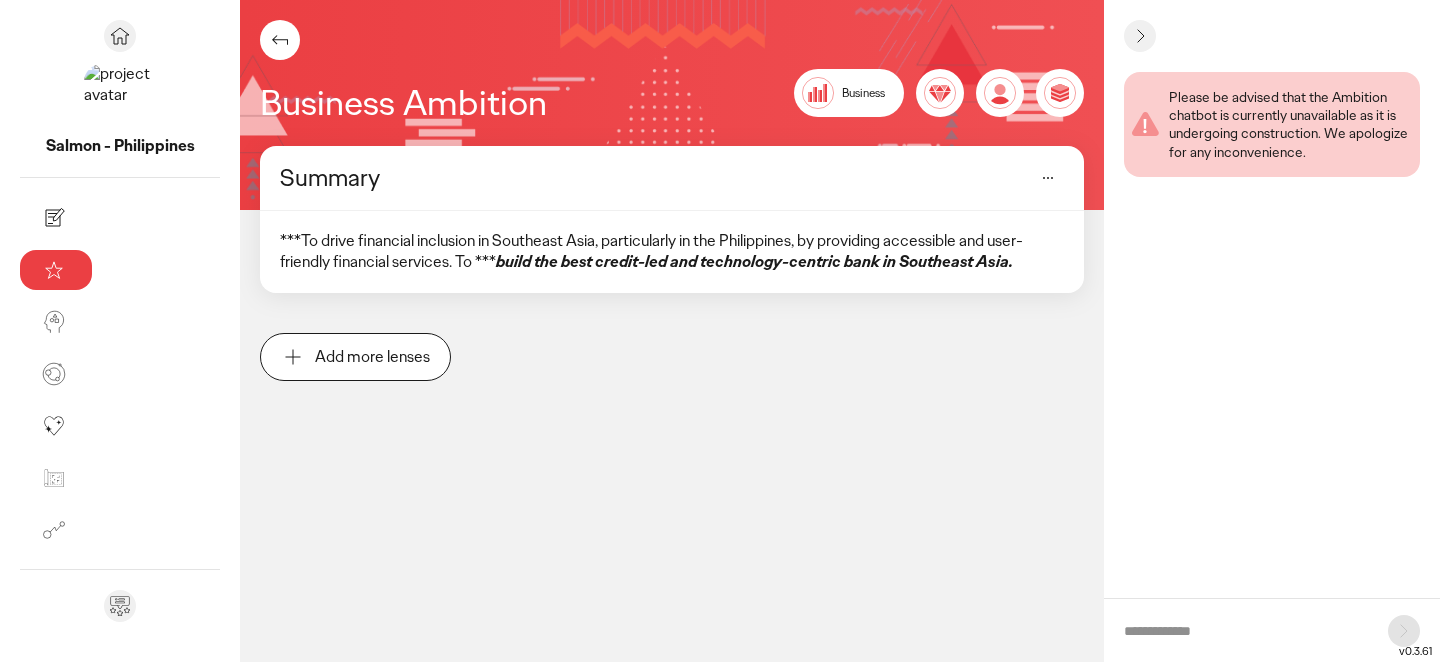 click 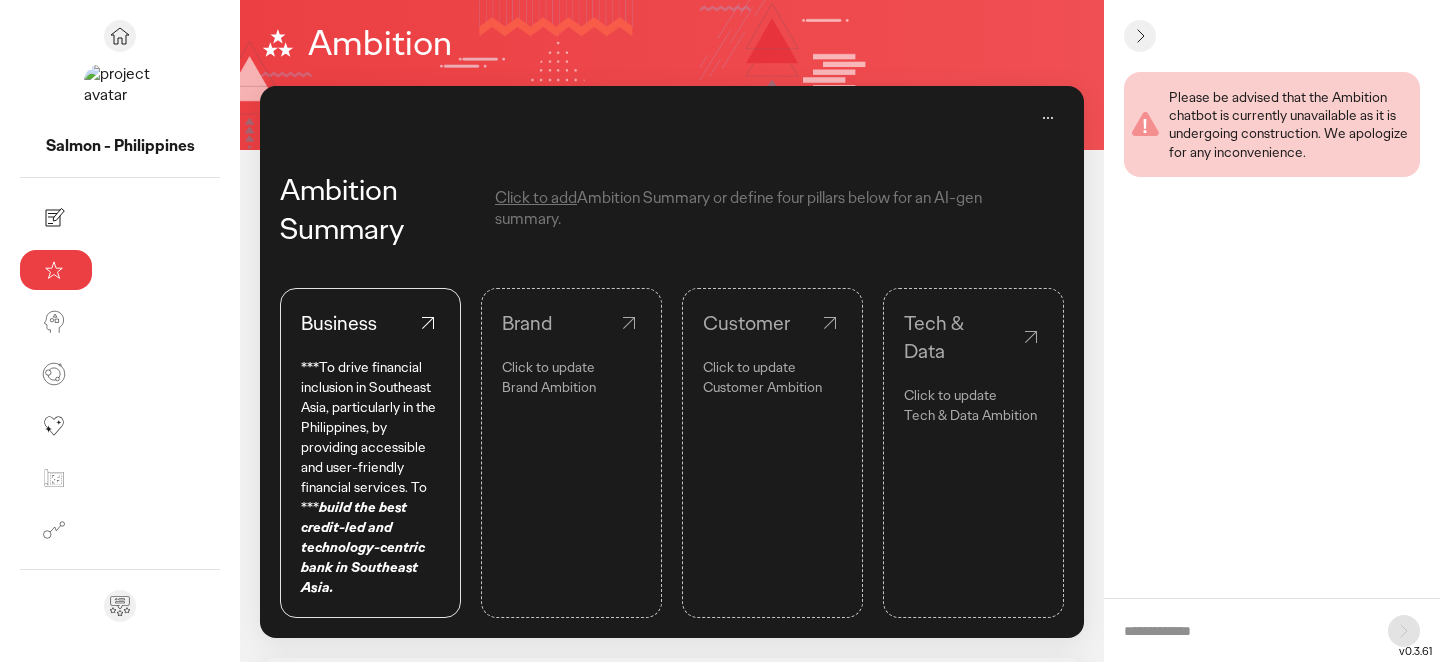 click on "Customer Ambition" at bounding box center [772, 387] 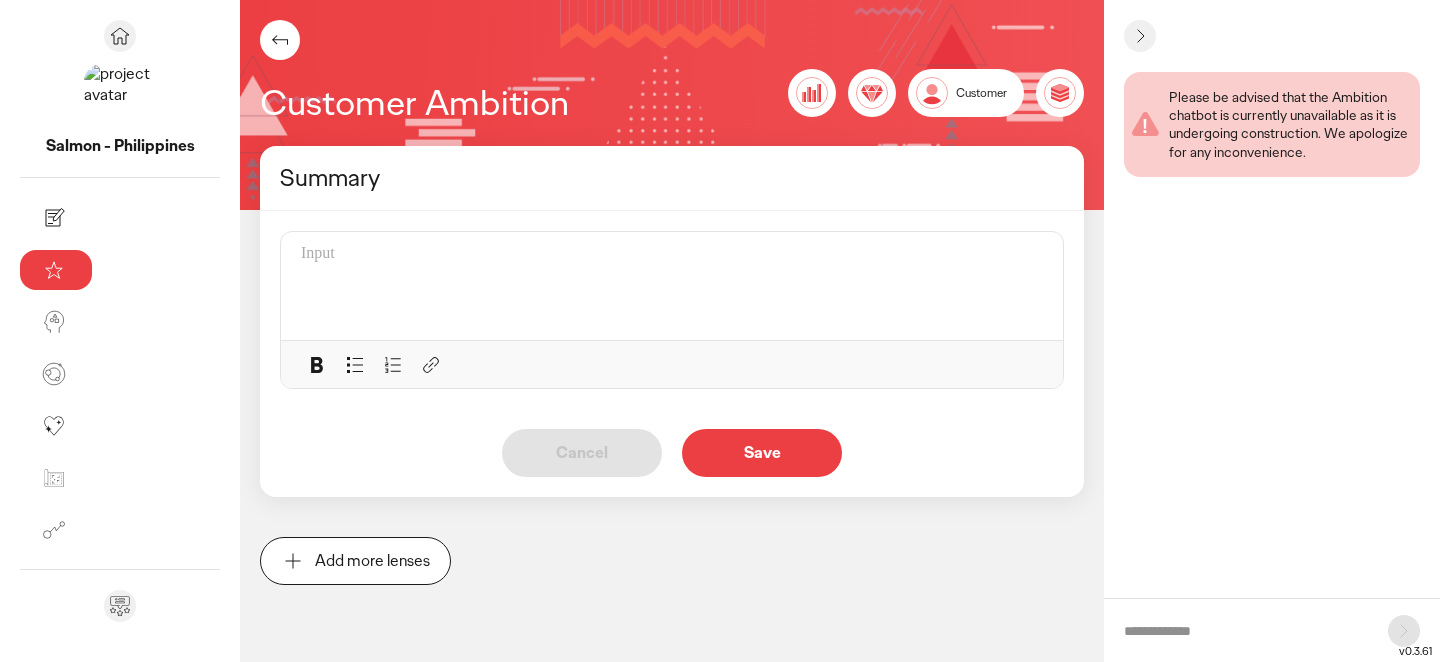click at bounding box center [280, 40] 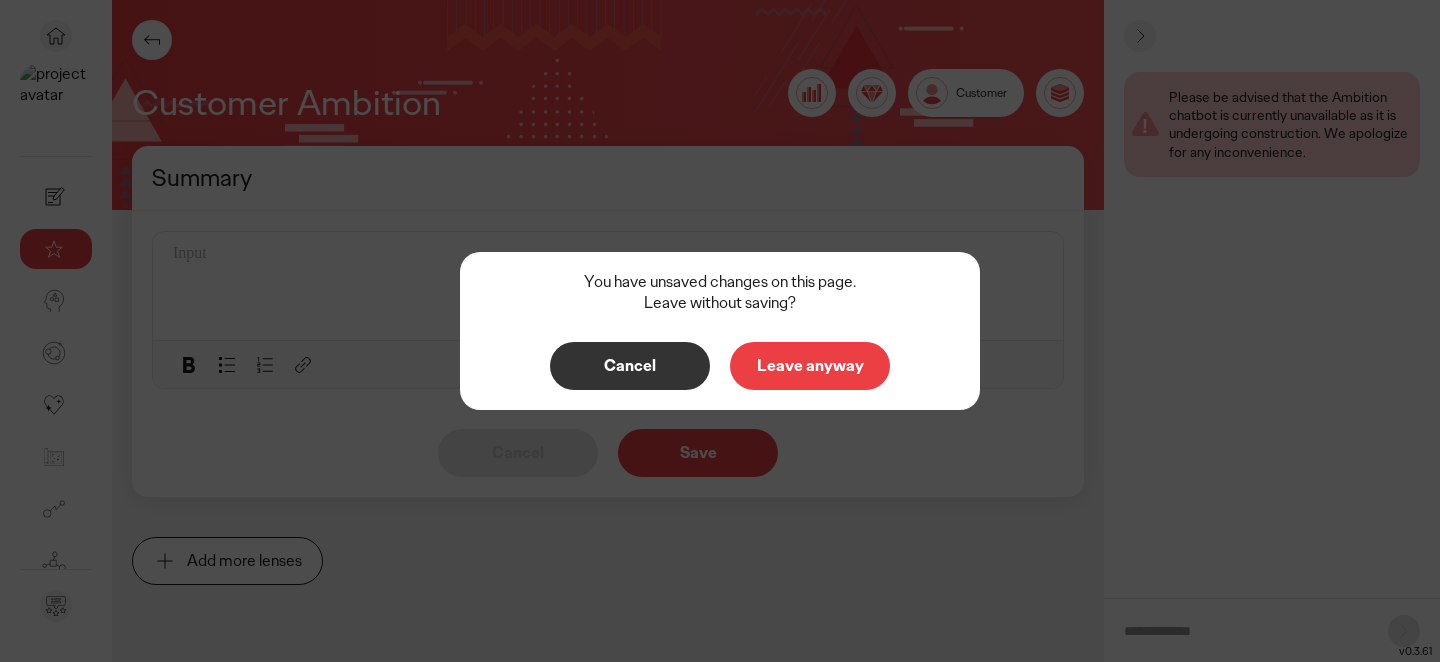 click on "Leave anyway" at bounding box center (810, 366) 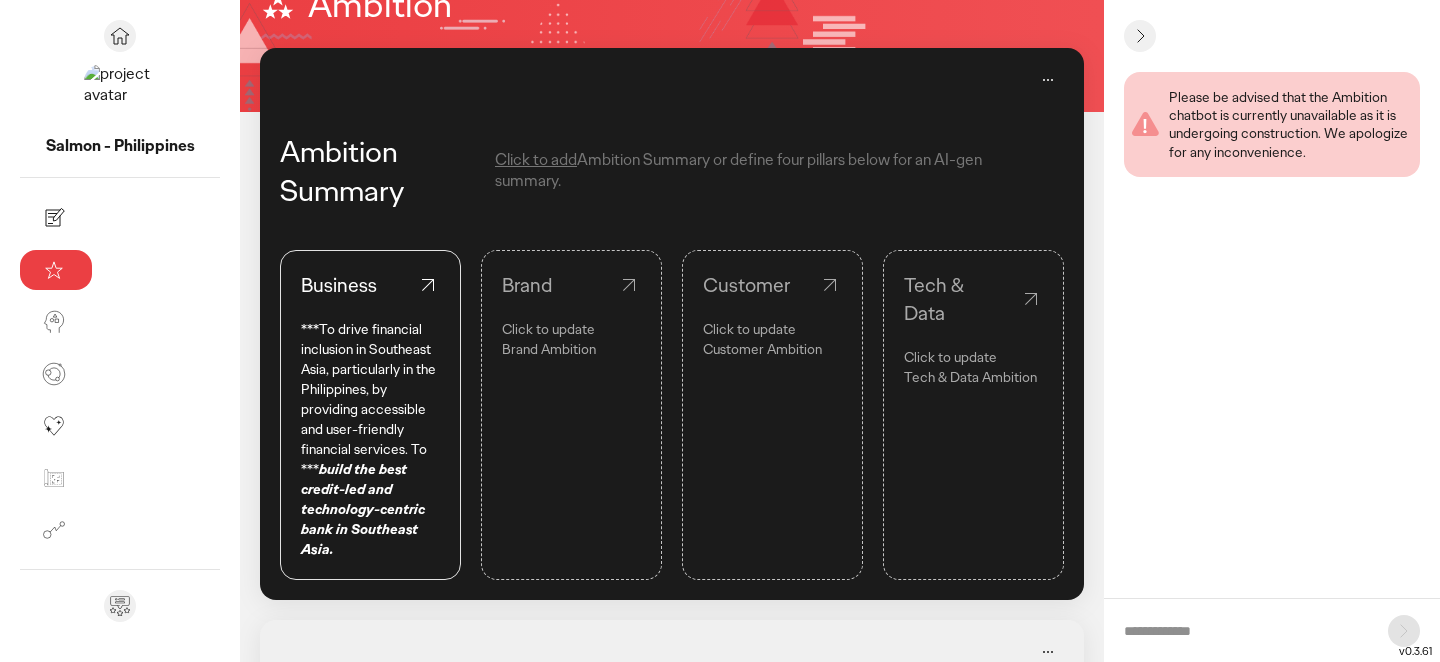 scroll, scrollTop: 0, scrollLeft: 0, axis: both 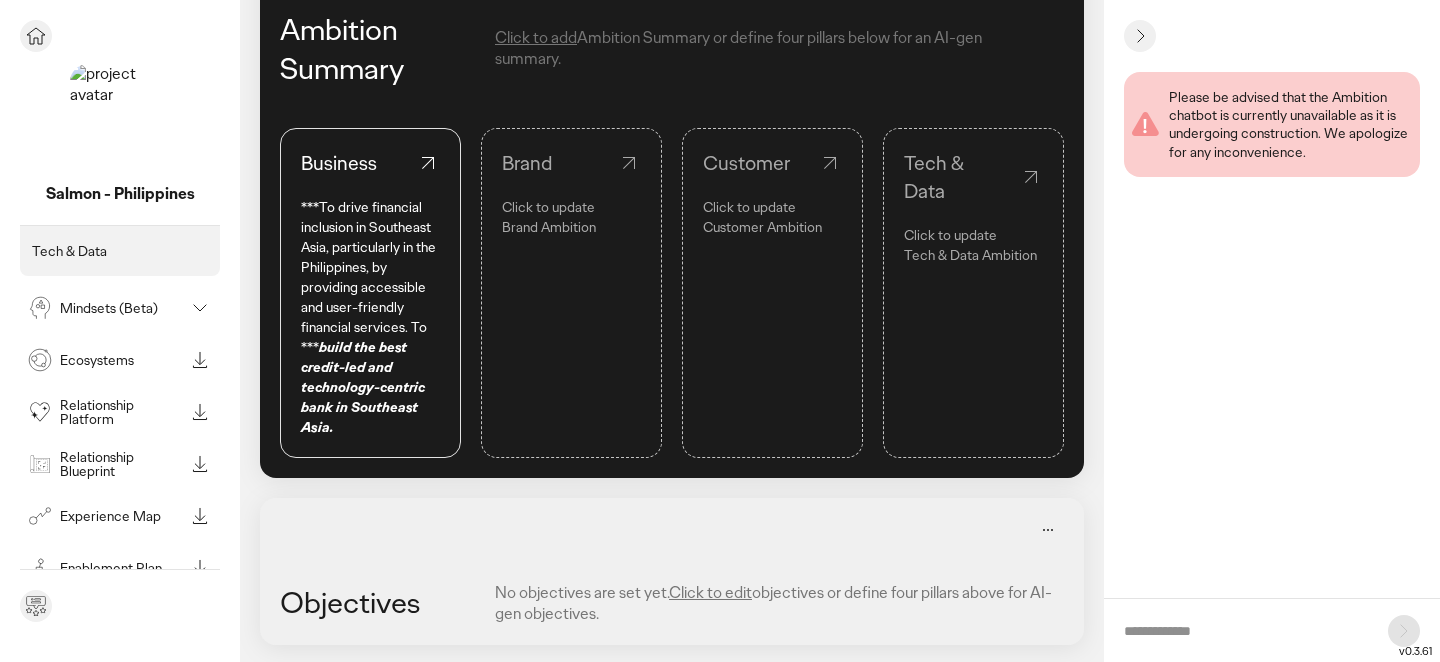 click on "Ecosystems" at bounding box center [122, 360] 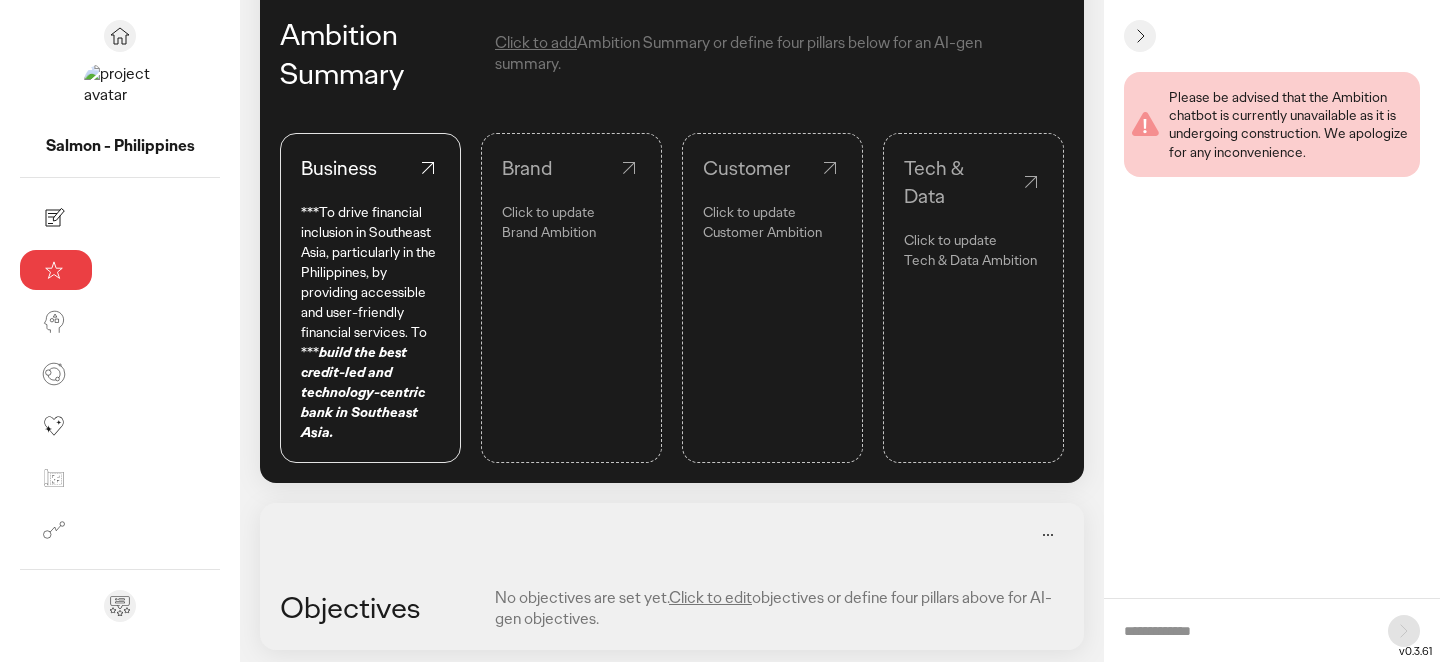 scroll, scrollTop: 160, scrollLeft: 0, axis: vertical 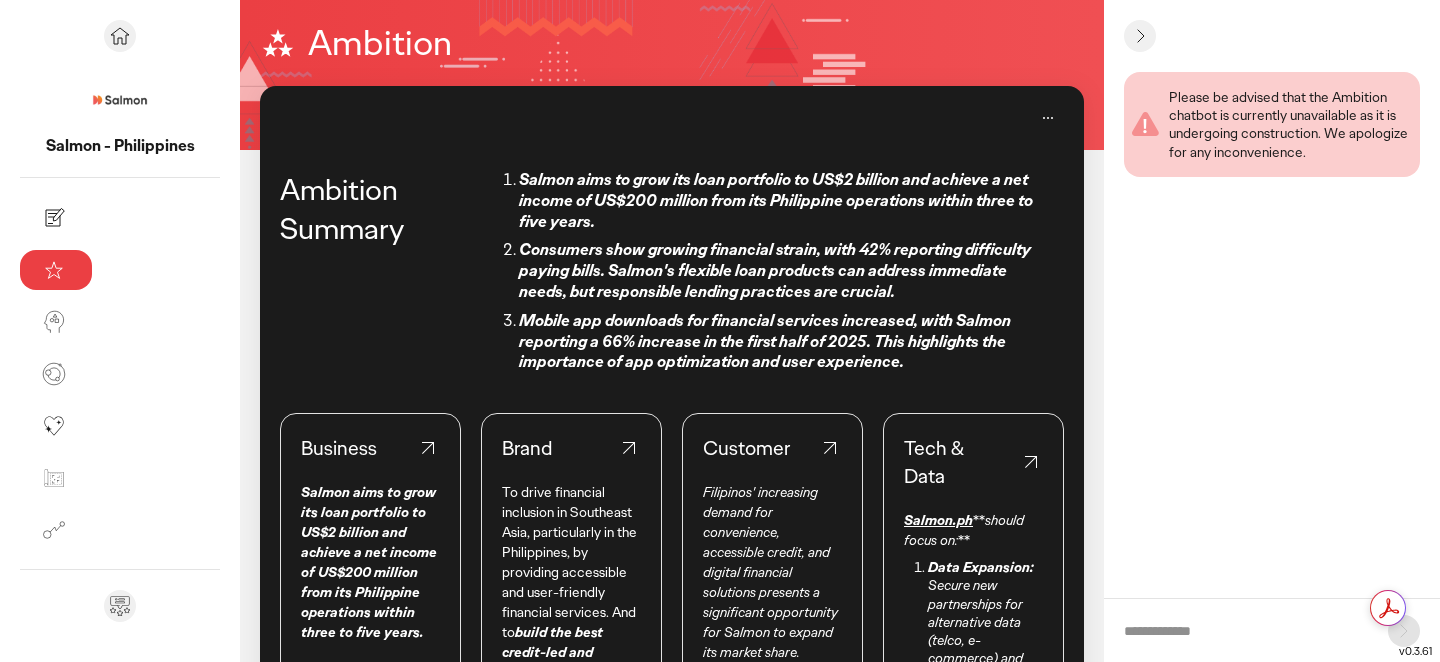 click 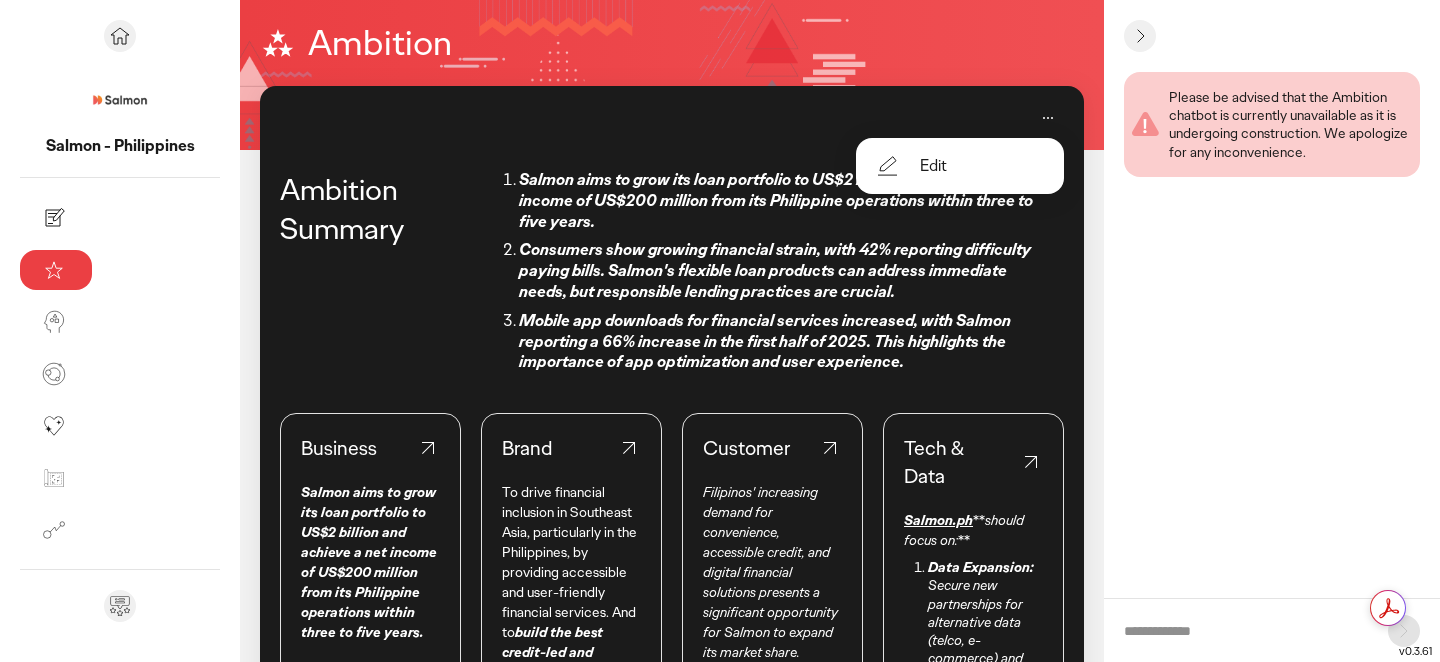 click on "Edit" at bounding box center (960, 166) 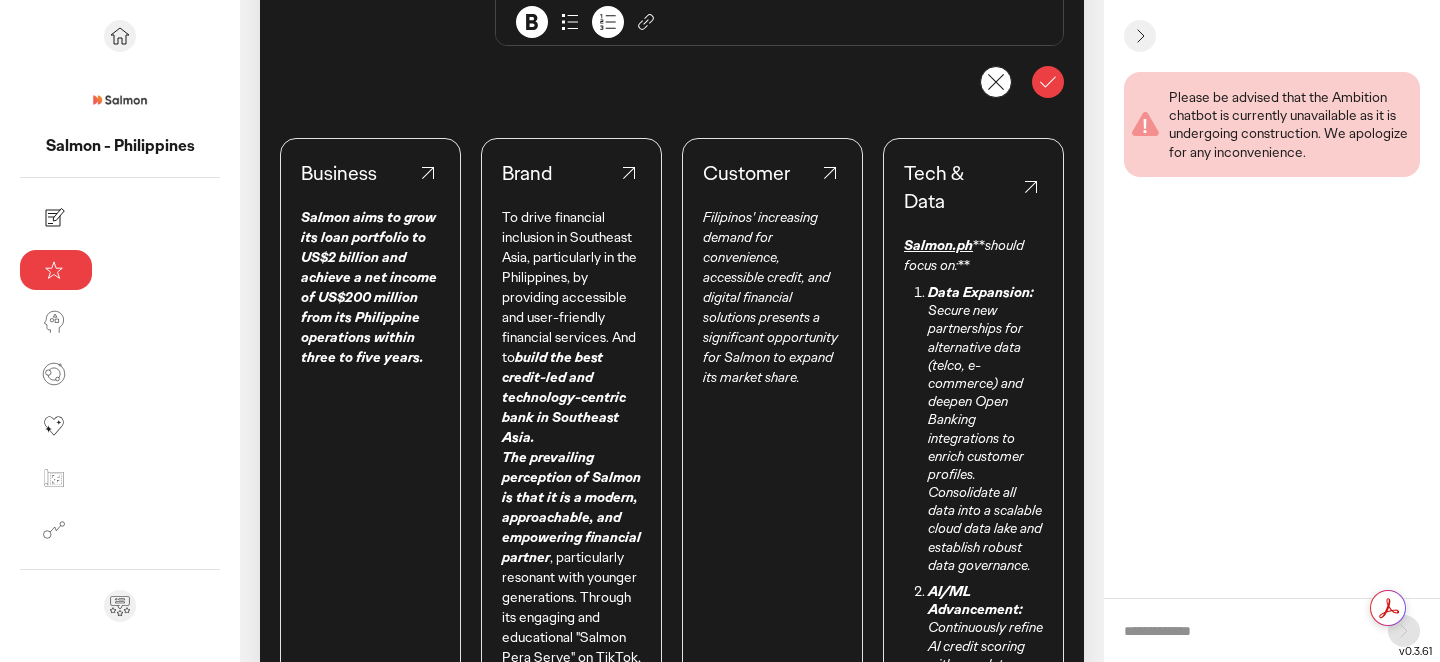scroll, scrollTop: 378, scrollLeft: 0, axis: vertical 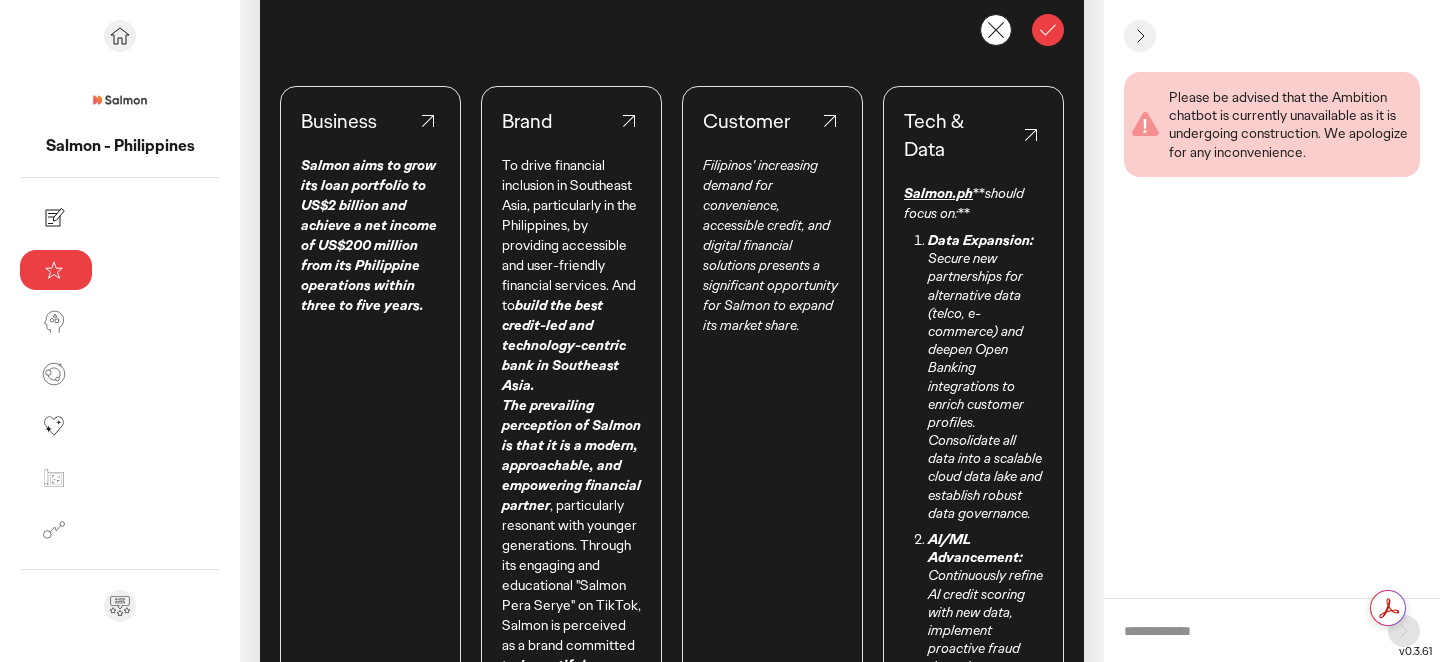 click on "Secure new partnerships for alternative data (telco, e-commerce) and deepen Open Banking integrations to enrich customer profiles. Consolidate all data into a scalable cloud data lake and establish robust data governance." at bounding box center (985, 385) 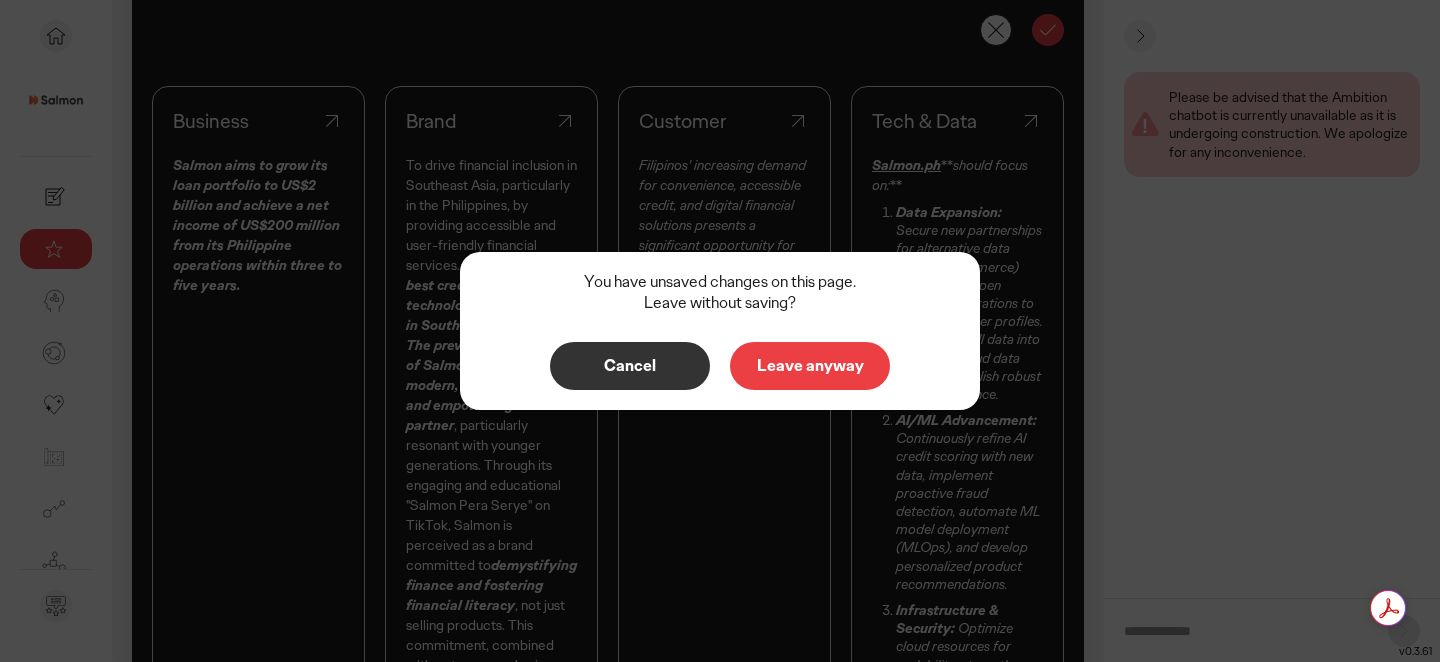 click on "Leave anyway" at bounding box center (810, 366) 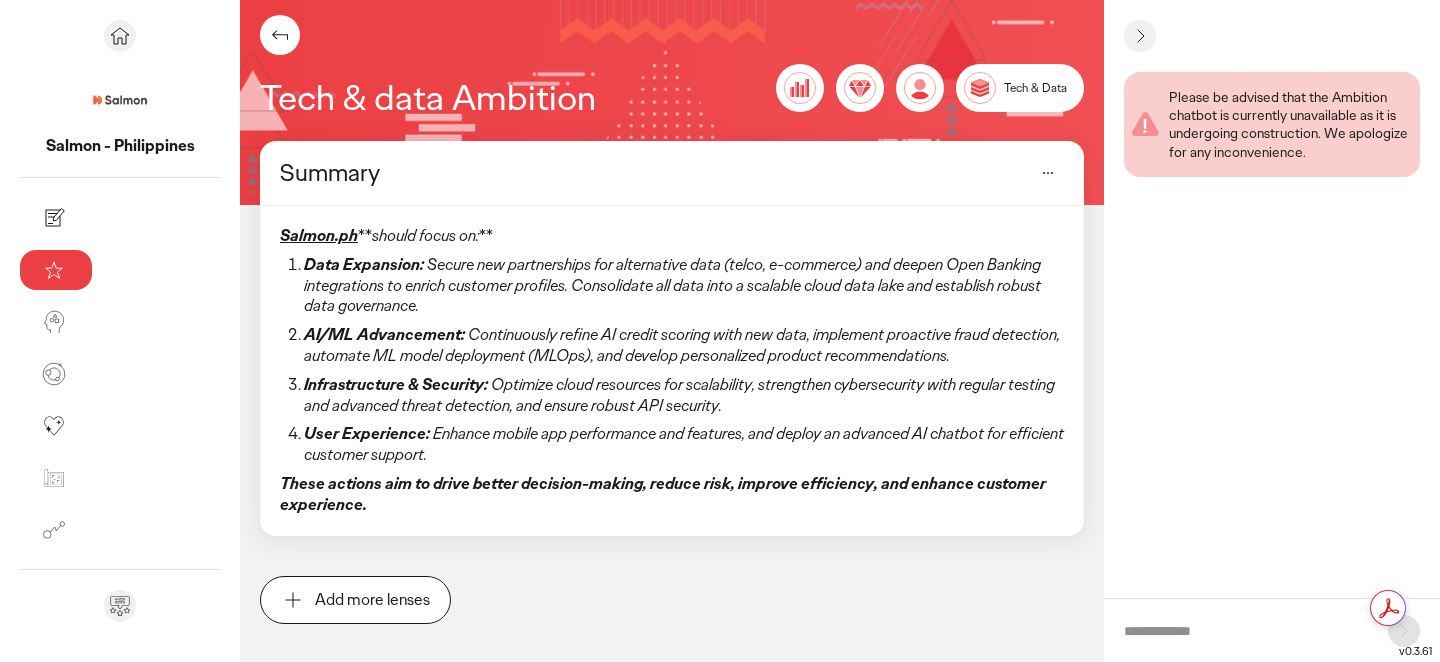click on "Please be advised that the Ambition chatbot is currently unavailable as it is undergoing construction. We apologize for any inconvenience." at bounding box center (1278, 325) 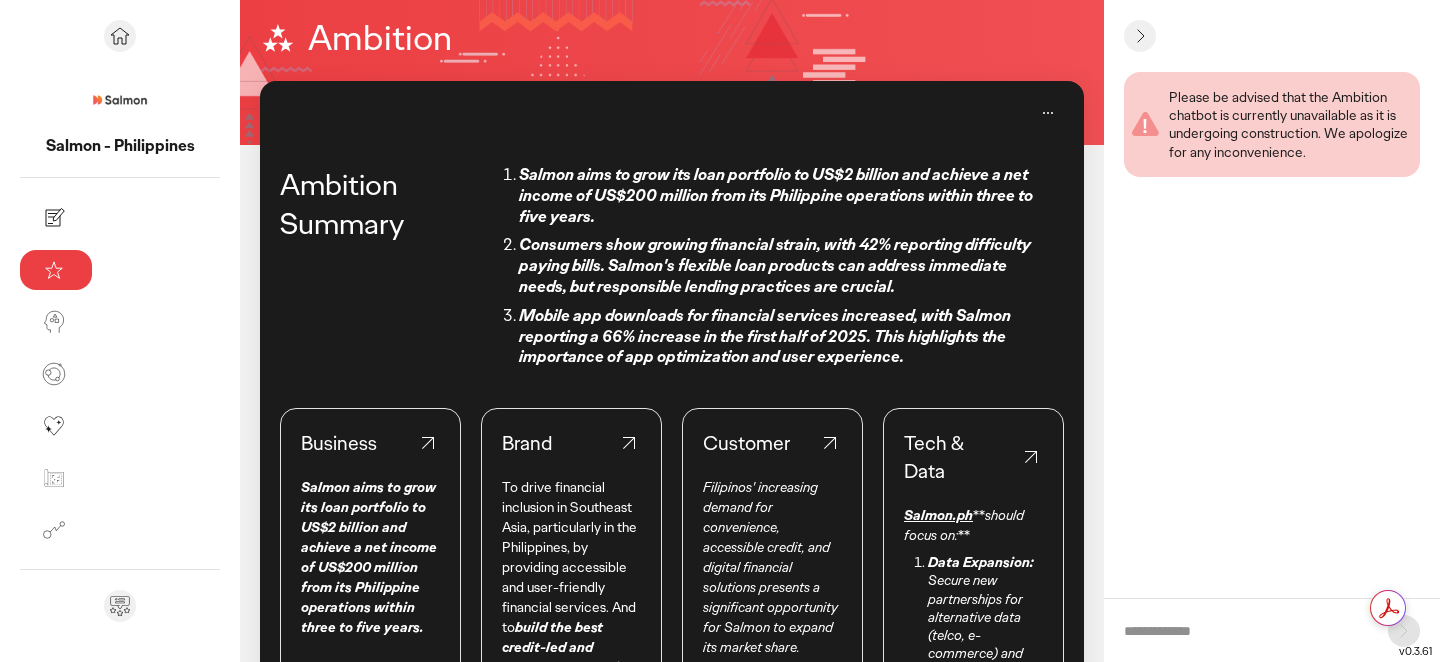 click 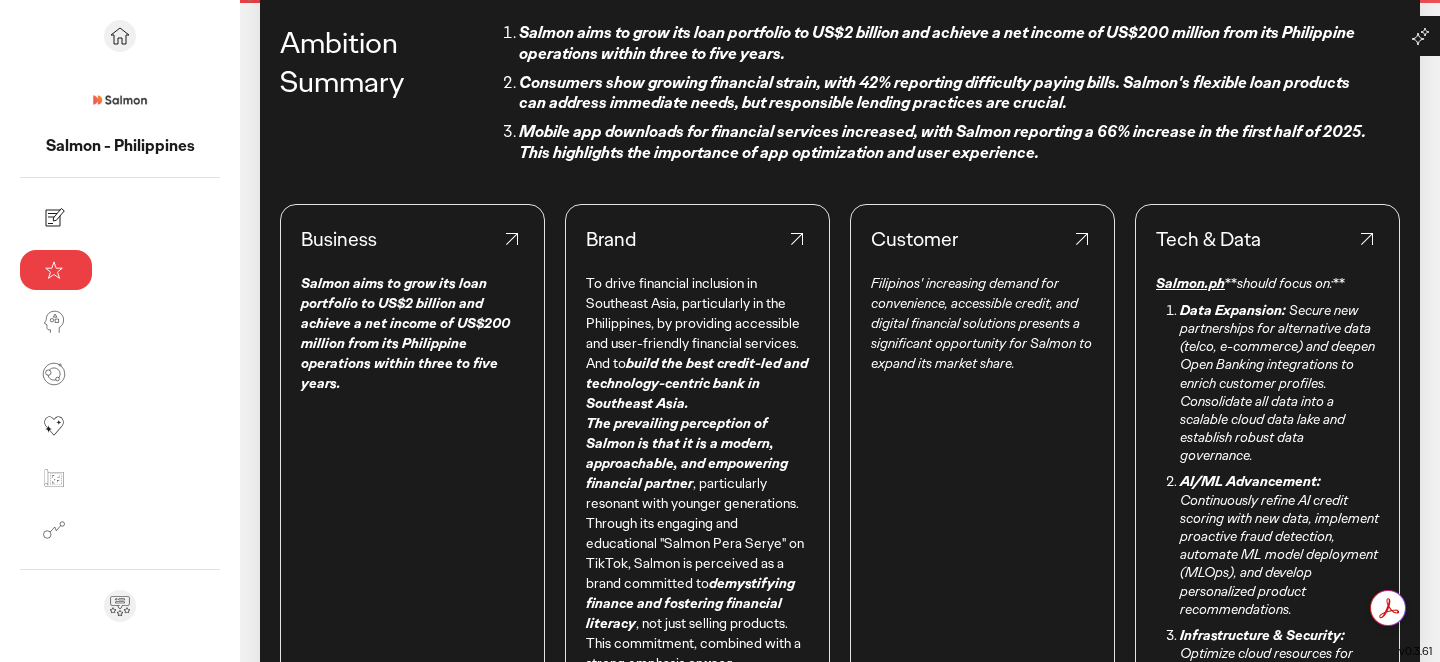 scroll, scrollTop: 164, scrollLeft: 0, axis: vertical 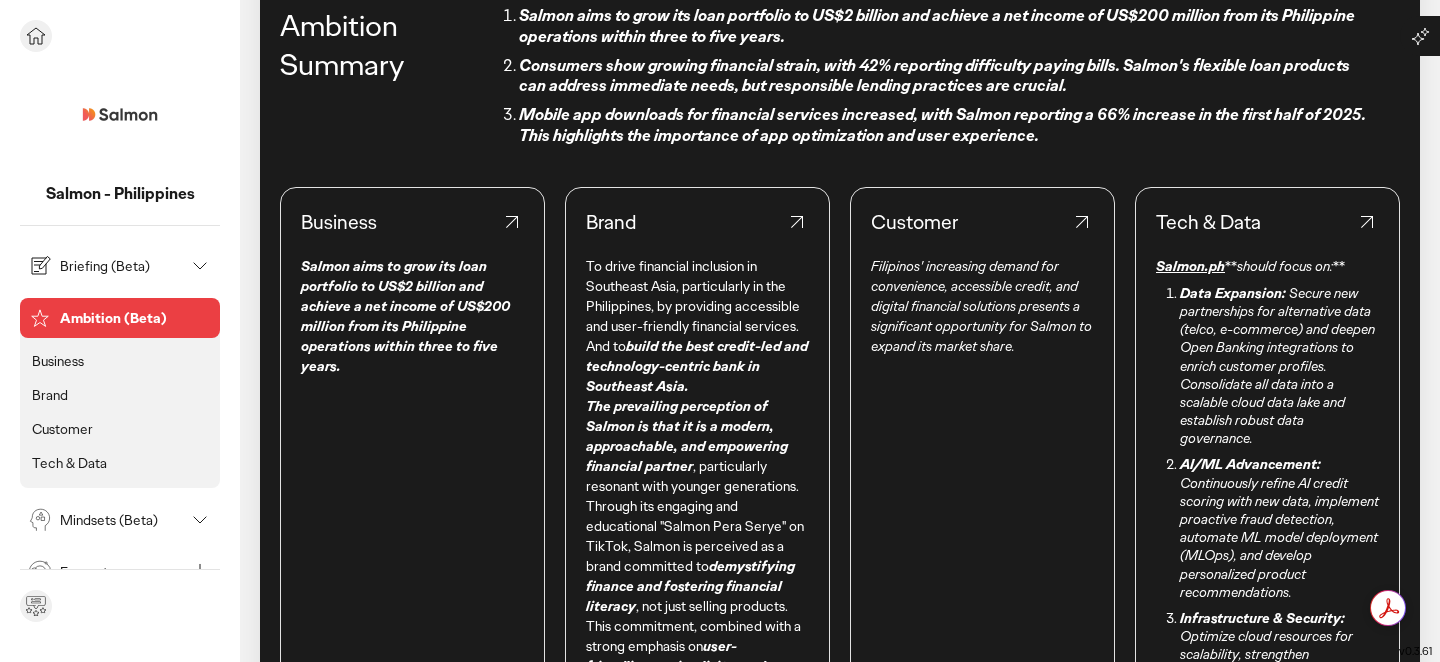 click on "Mindsets (Beta)" at bounding box center [104, 520] 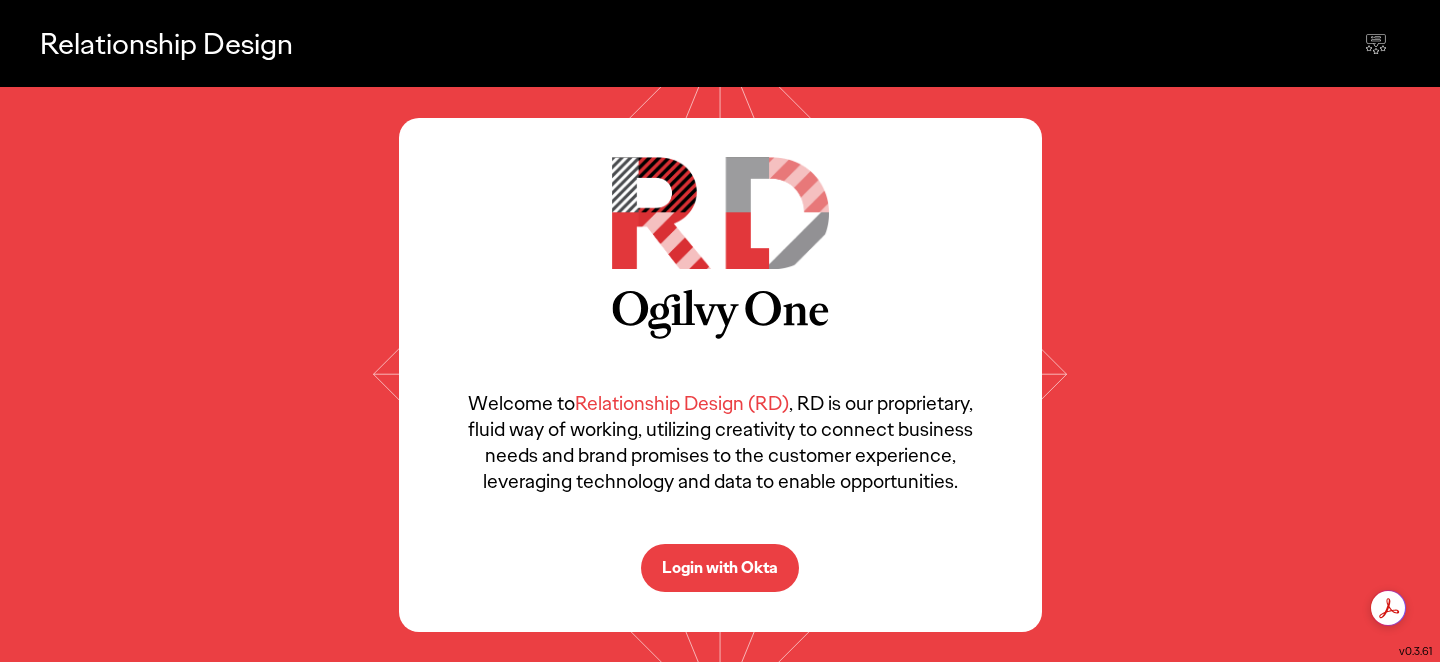 click on "Login with Okta" at bounding box center (720, 568) 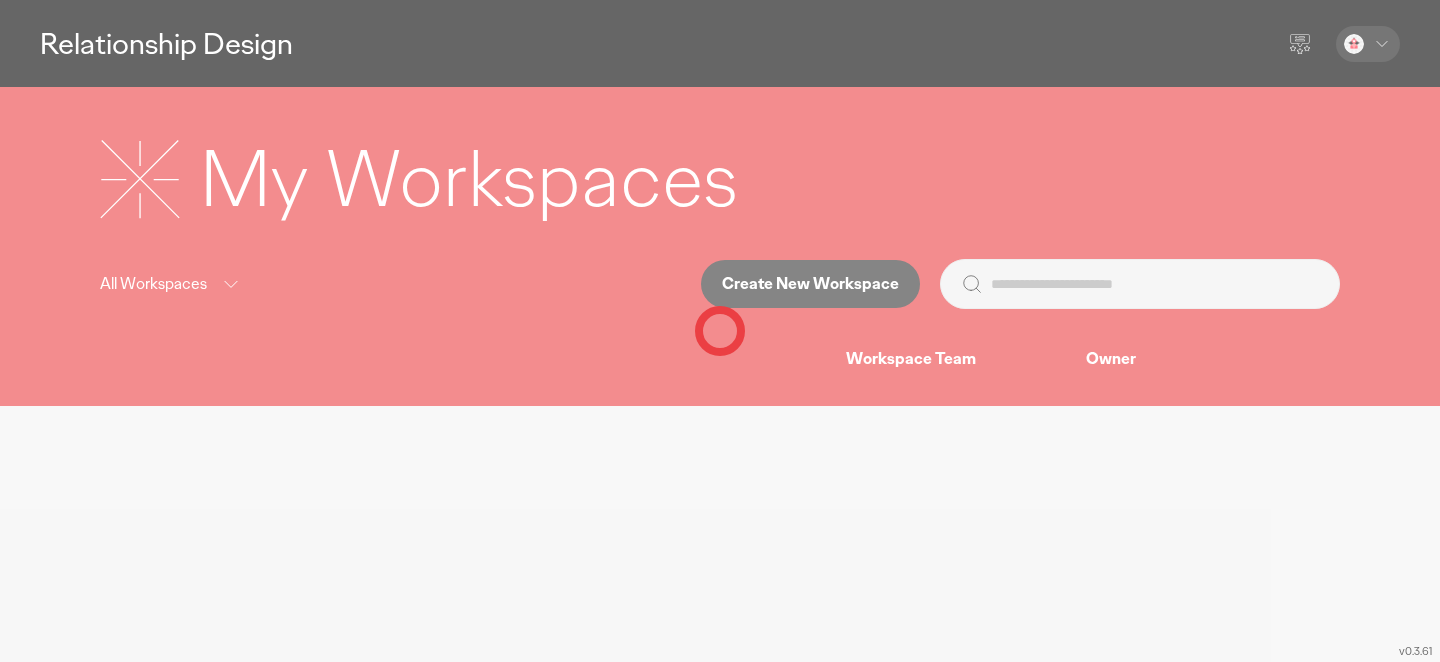 scroll, scrollTop: 0, scrollLeft: 0, axis: both 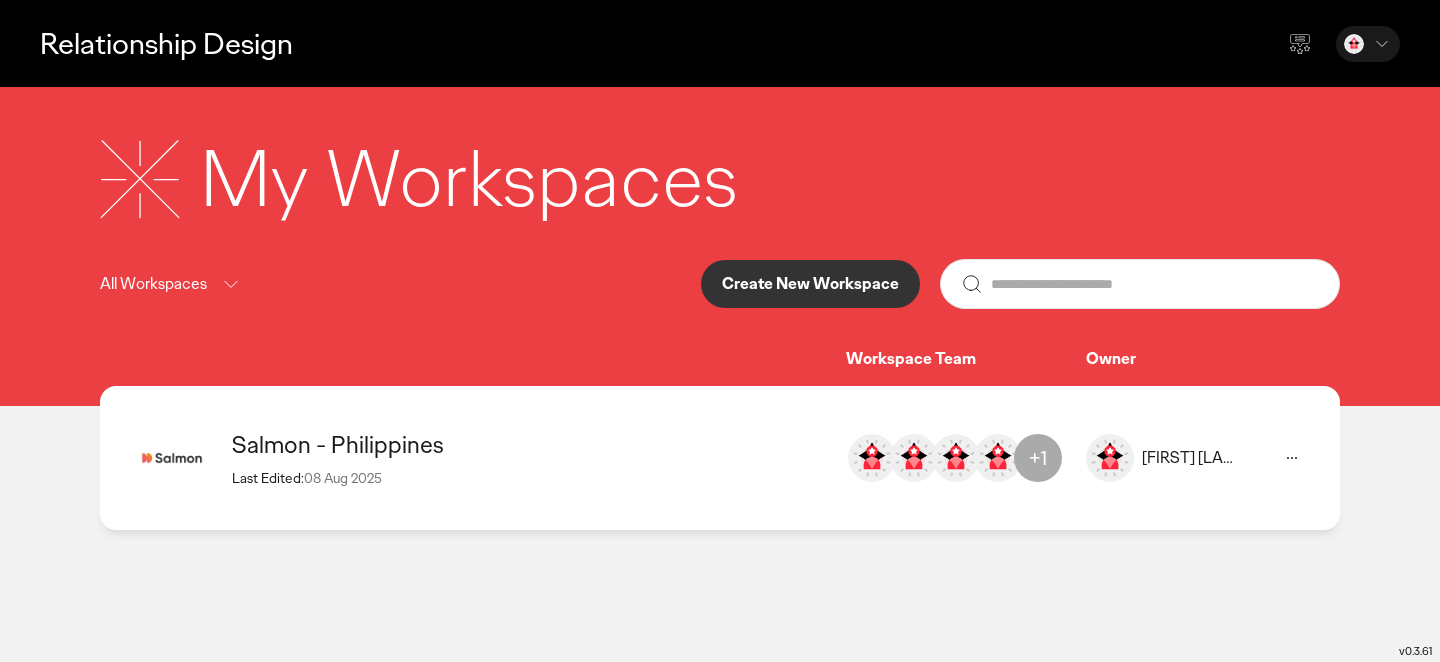 click on "Last Edited:  08 Aug 2025" at bounding box center [529, 478] 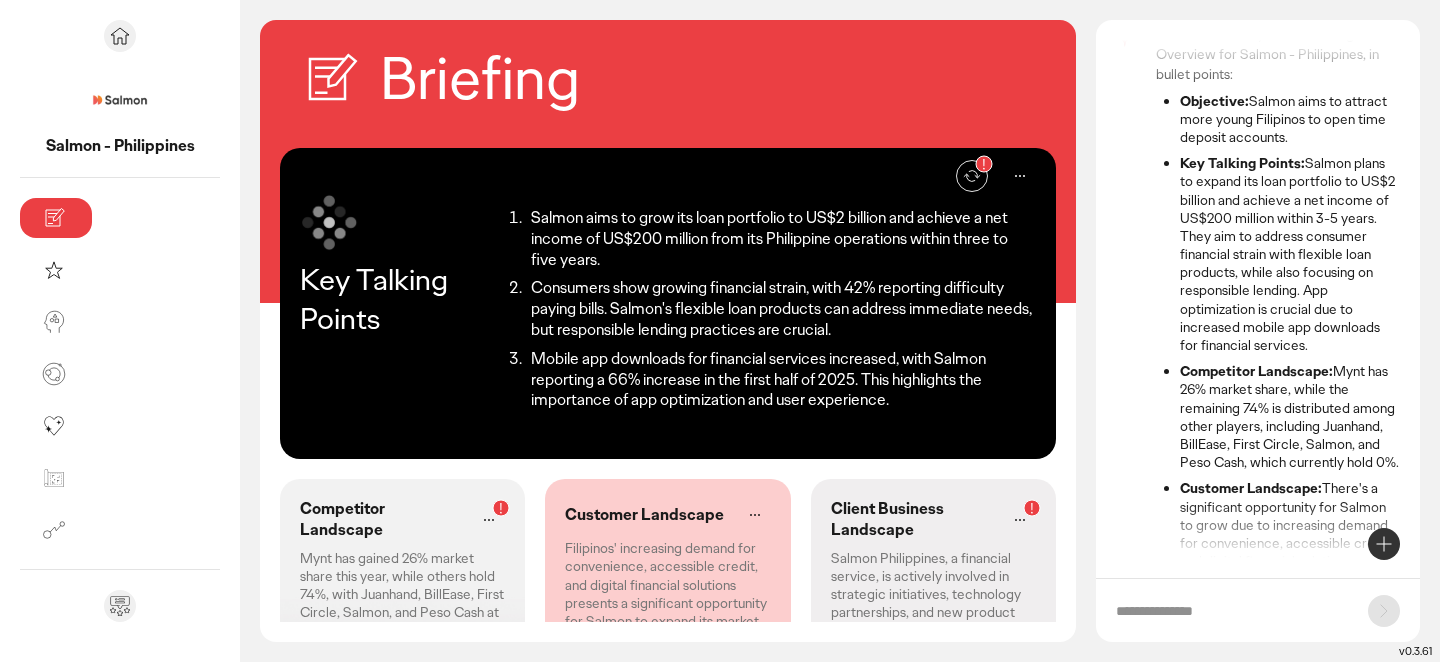 scroll, scrollTop: 303, scrollLeft: 0, axis: vertical 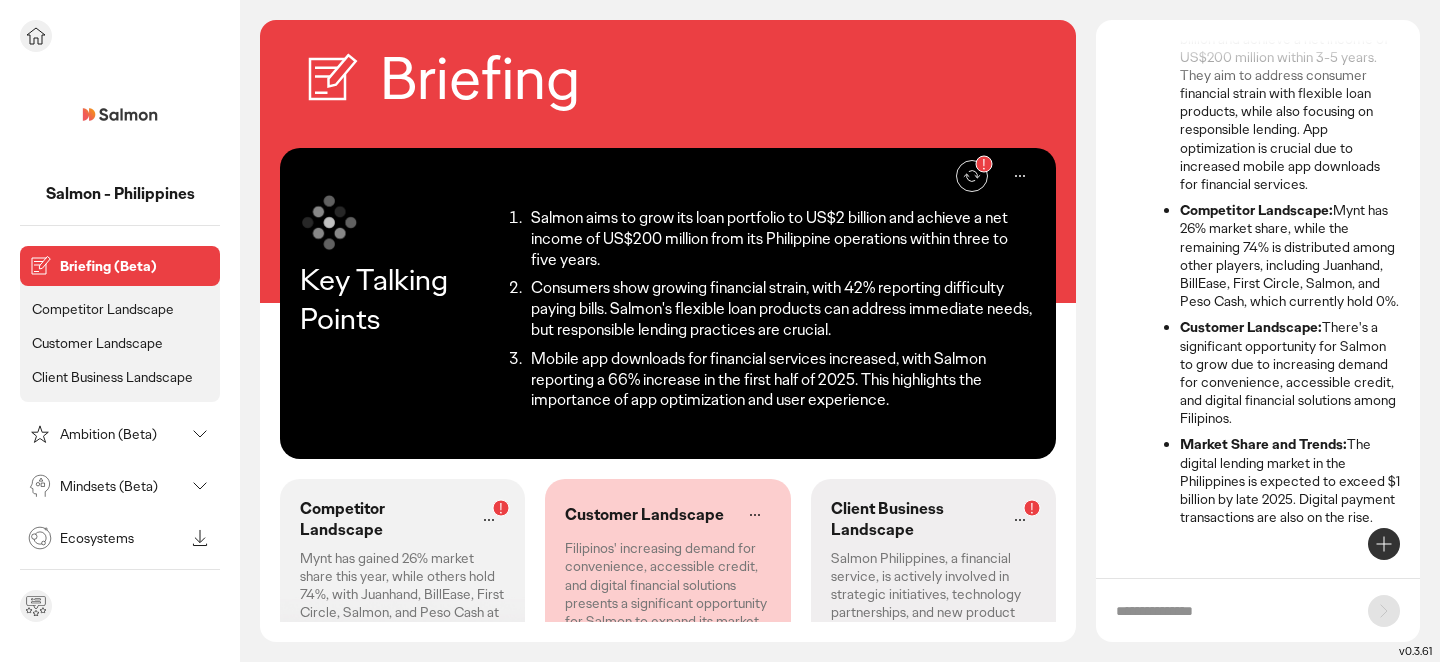 click on "Ambition (Beta)" at bounding box center (104, 434) 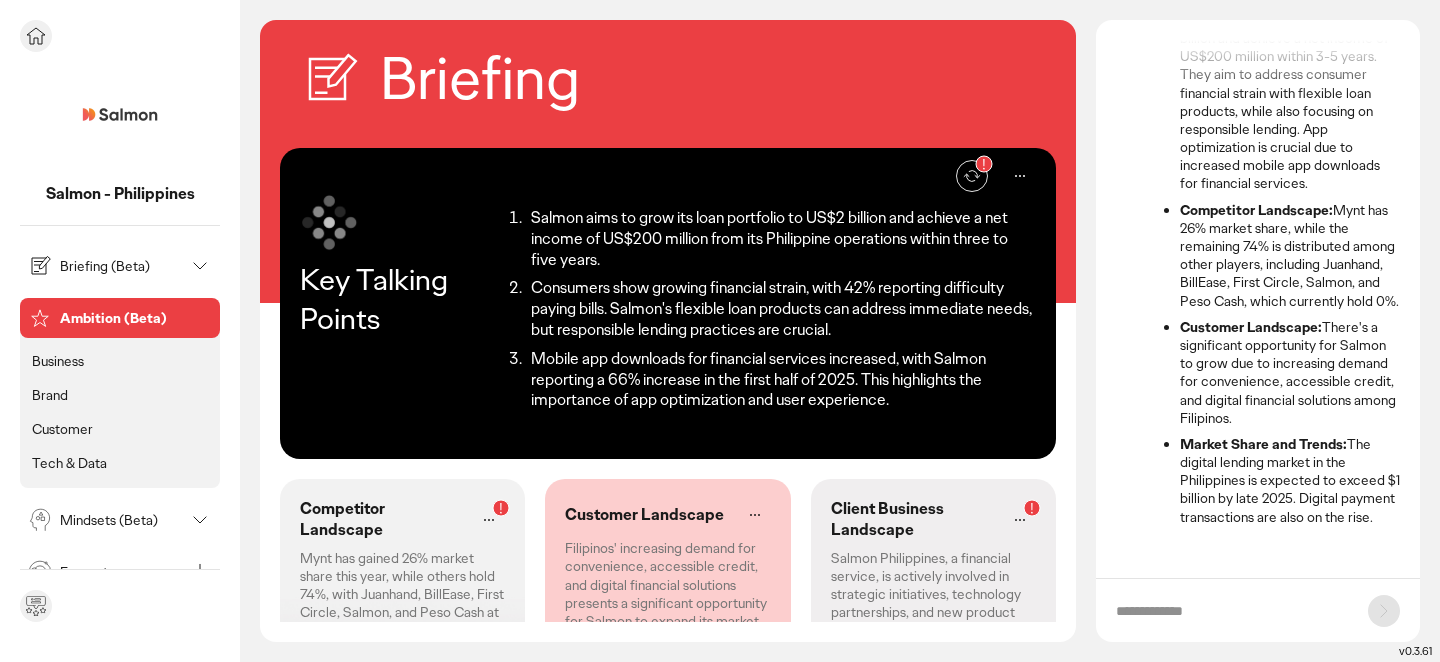 scroll, scrollTop: 0, scrollLeft: 0, axis: both 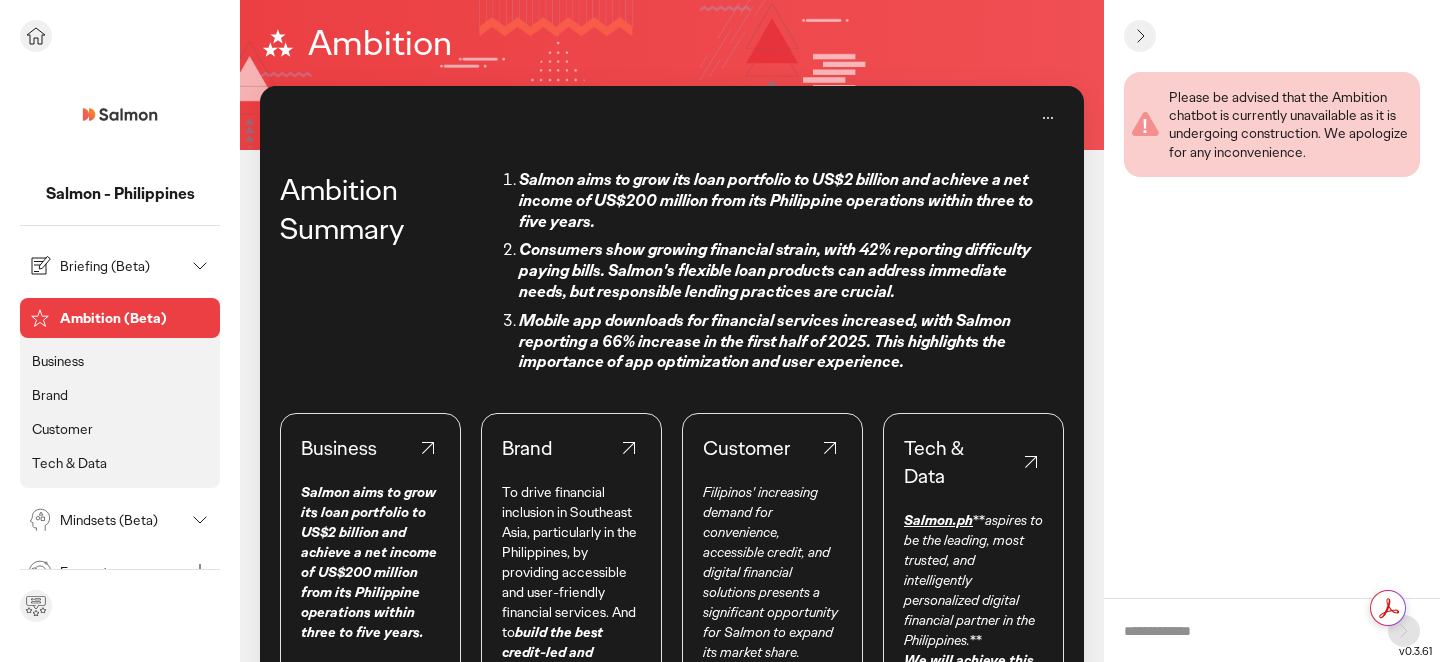 click on "Mindsets (Beta)" at bounding box center (122, 520) 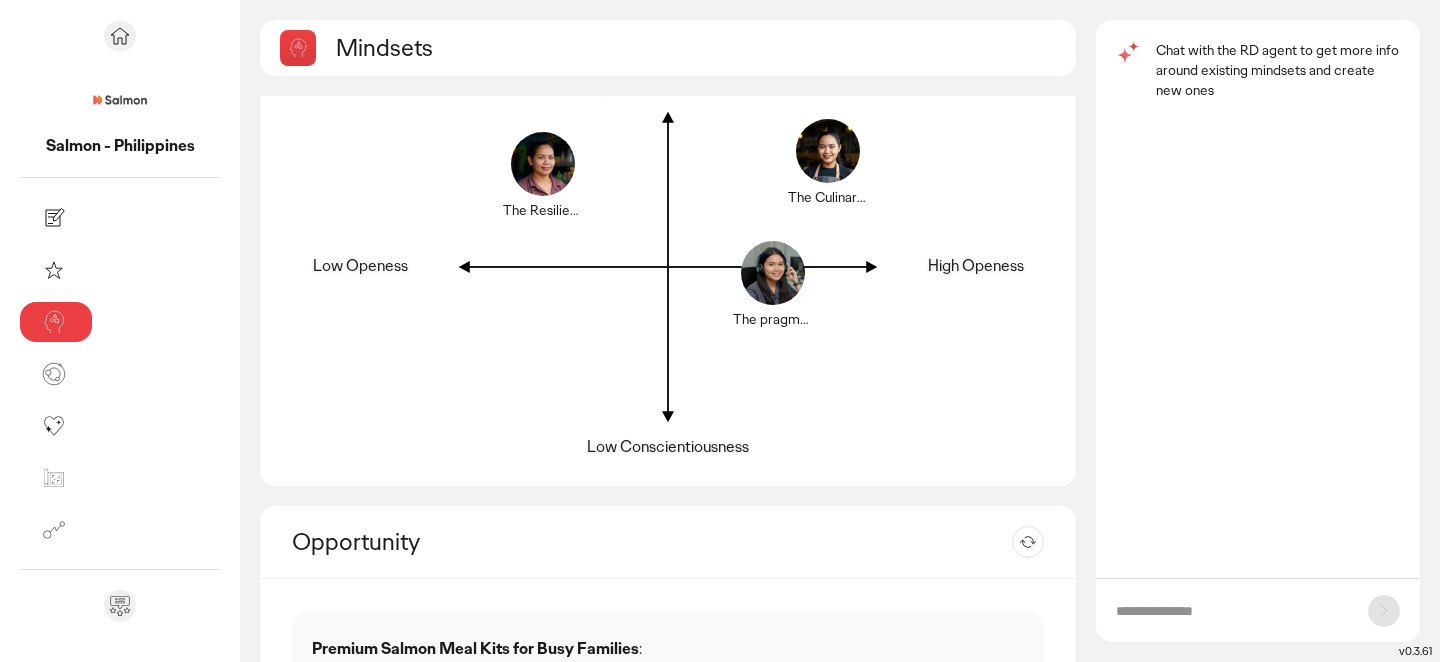 scroll, scrollTop: 0, scrollLeft: 0, axis: both 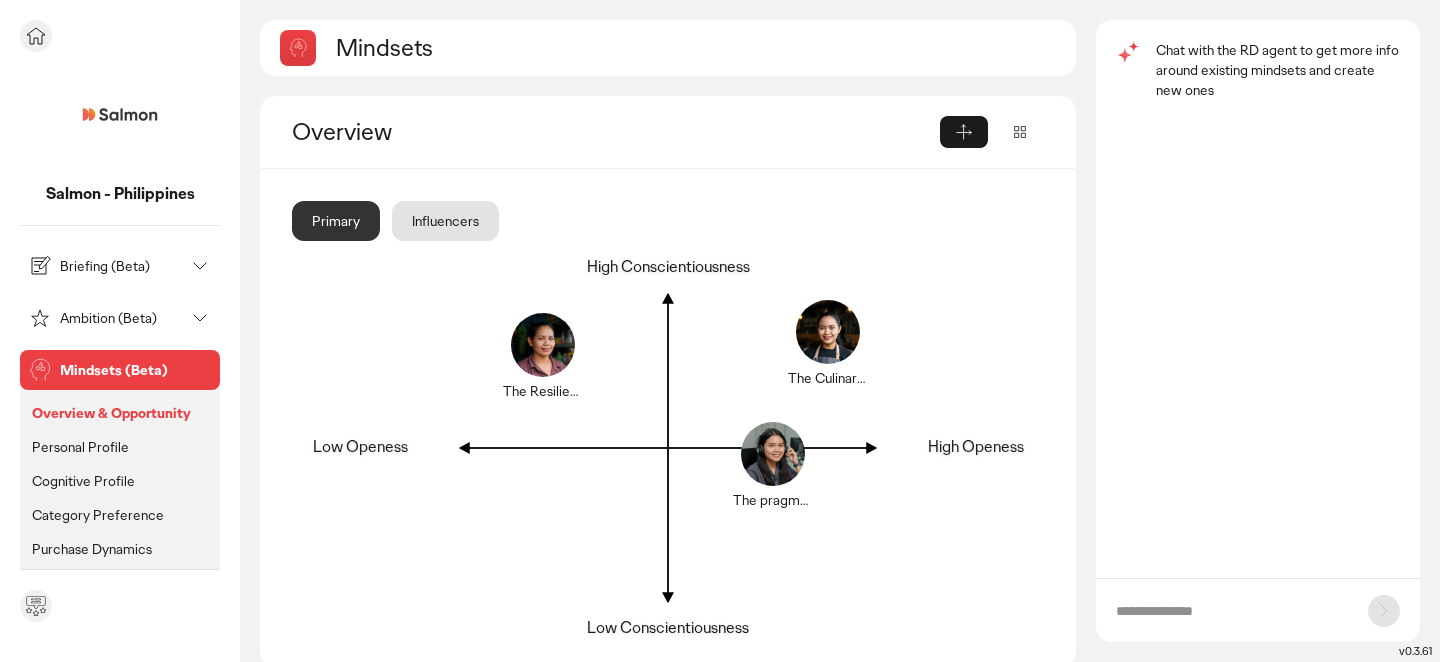 click 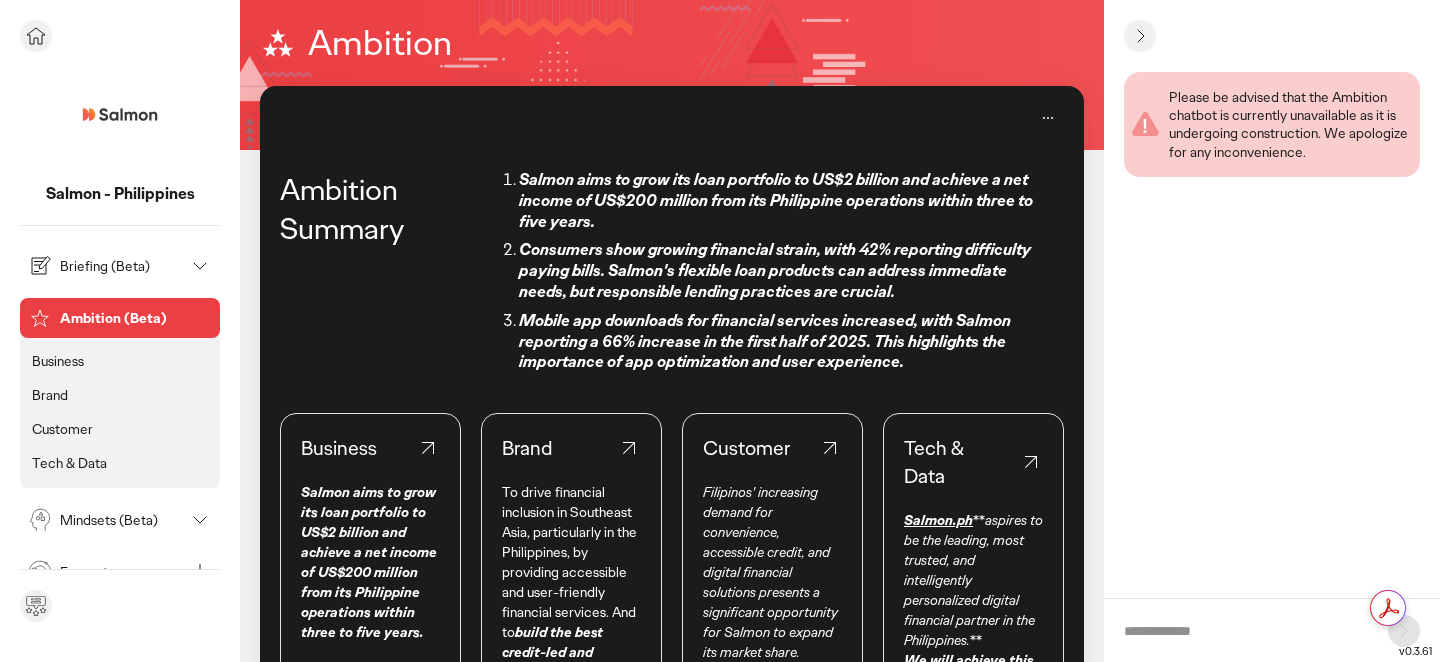 click on "Mindsets (Beta)" at bounding box center (122, 520) 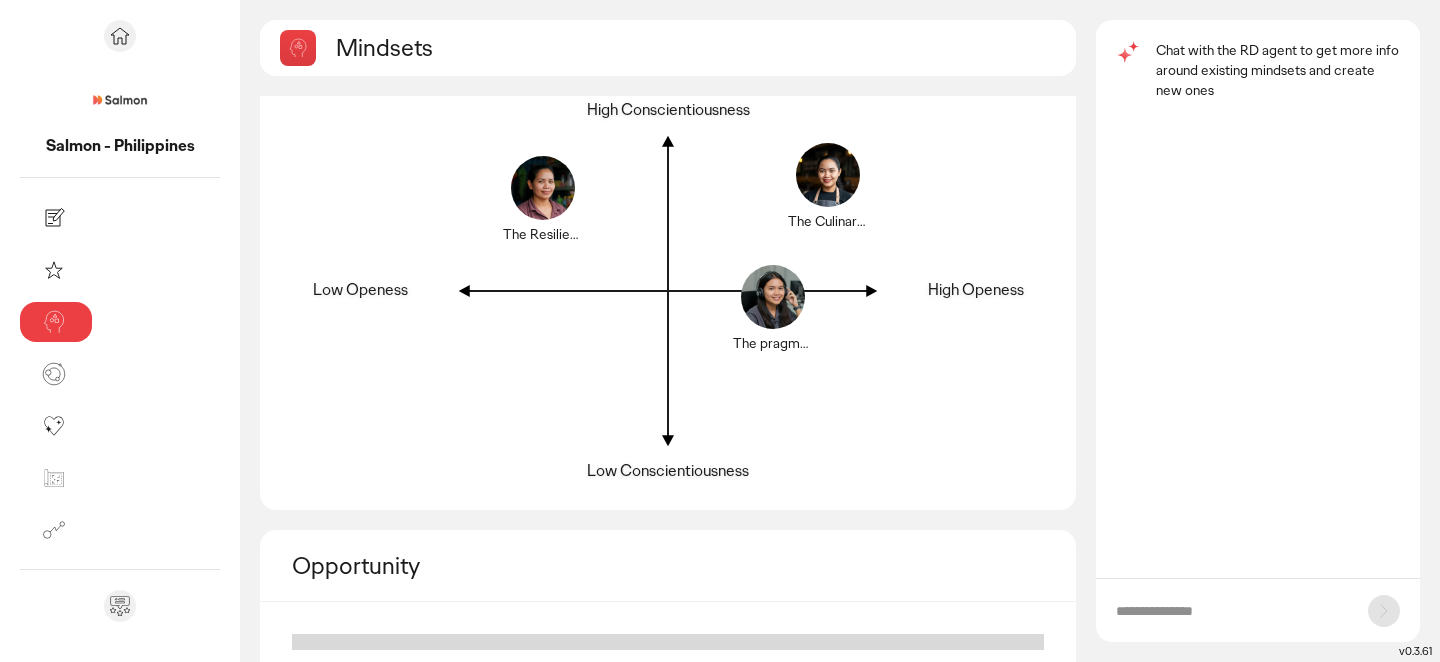scroll, scrollTop: 253, scrollLeft: 0, axis: vertical 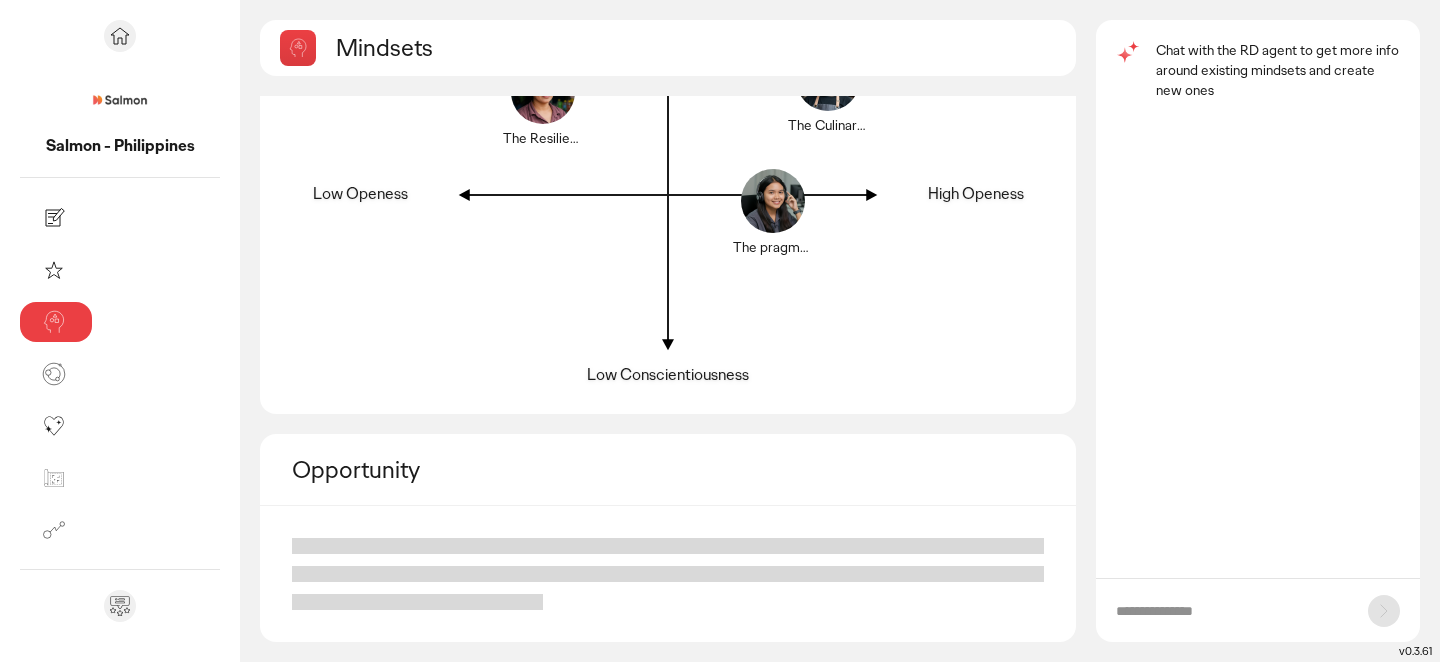 click at bounding box center [1232, 611] 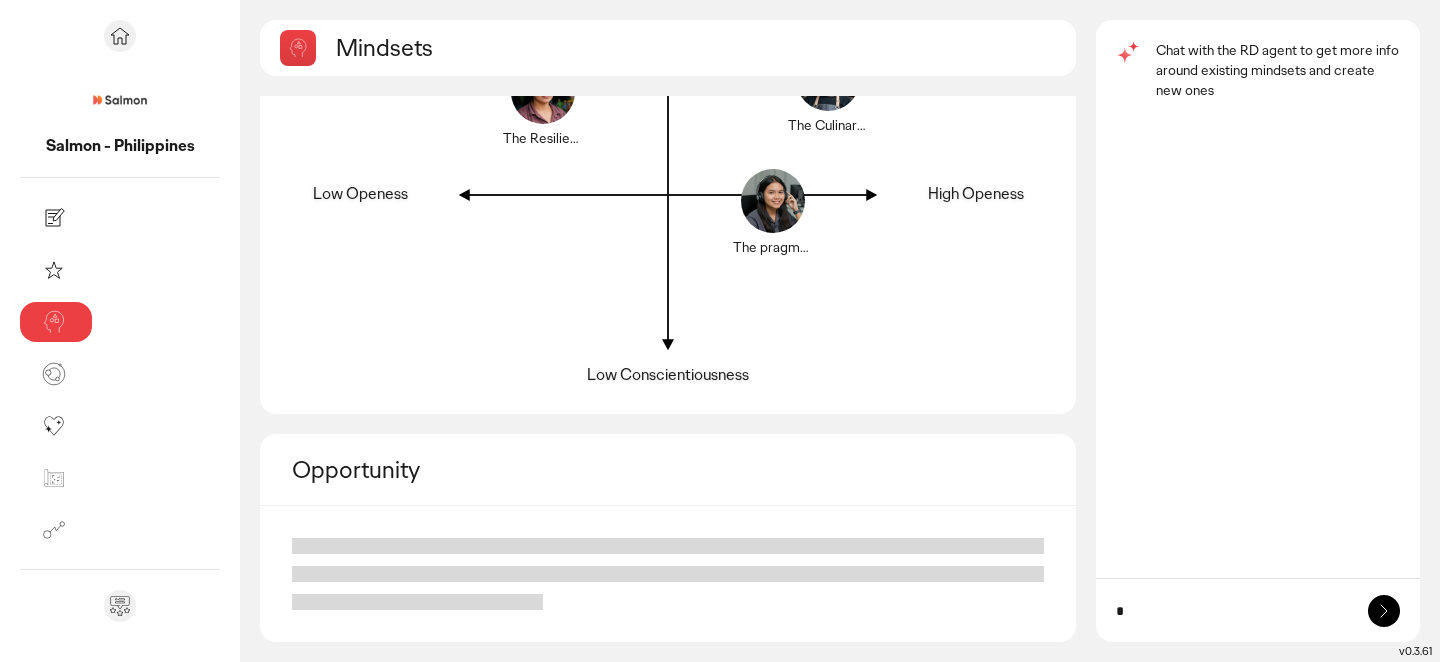 type 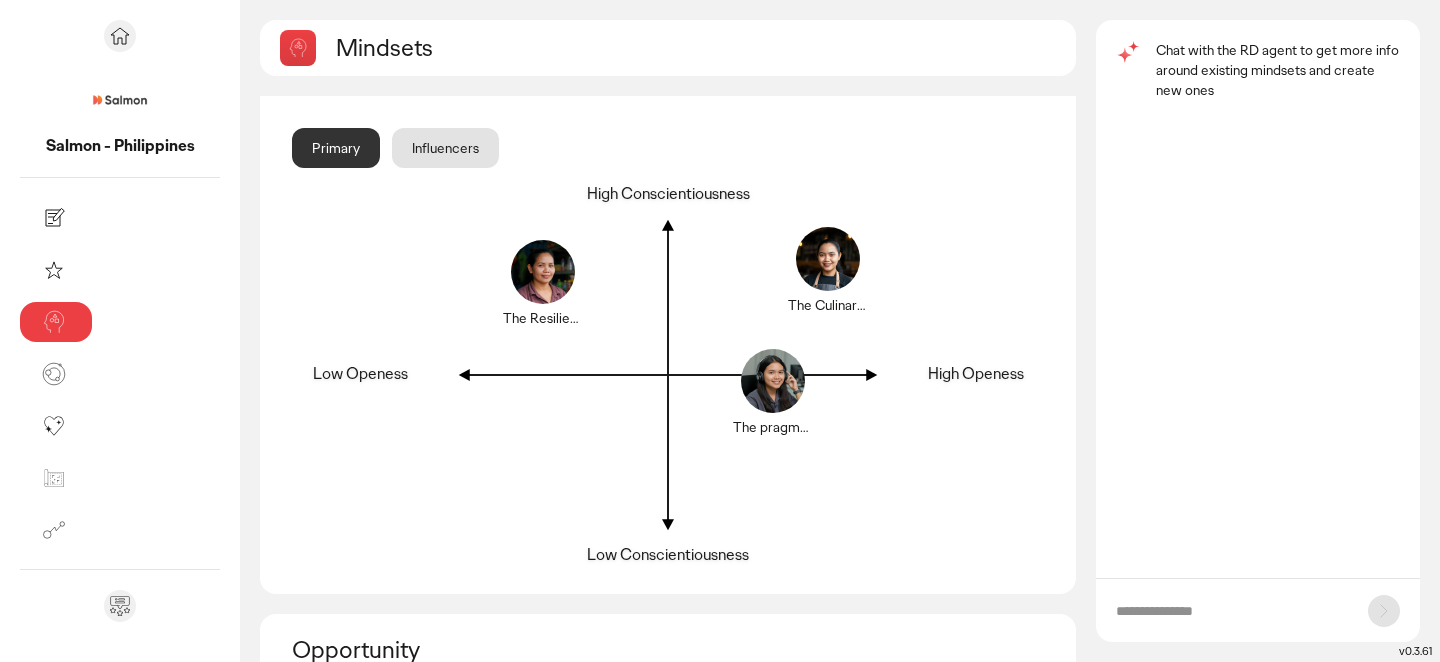 scroll, scrollTop: 83, scrollLeft: 0, axis: vertical 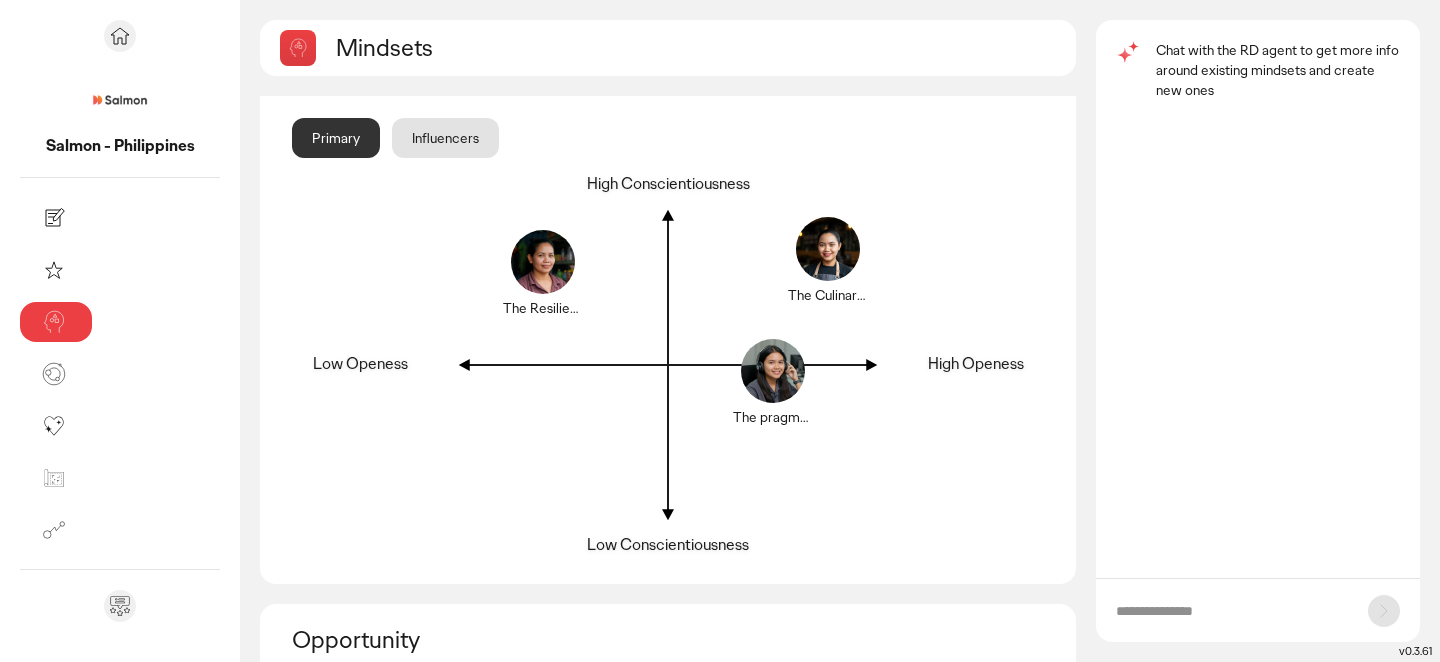 click on "Influencers" 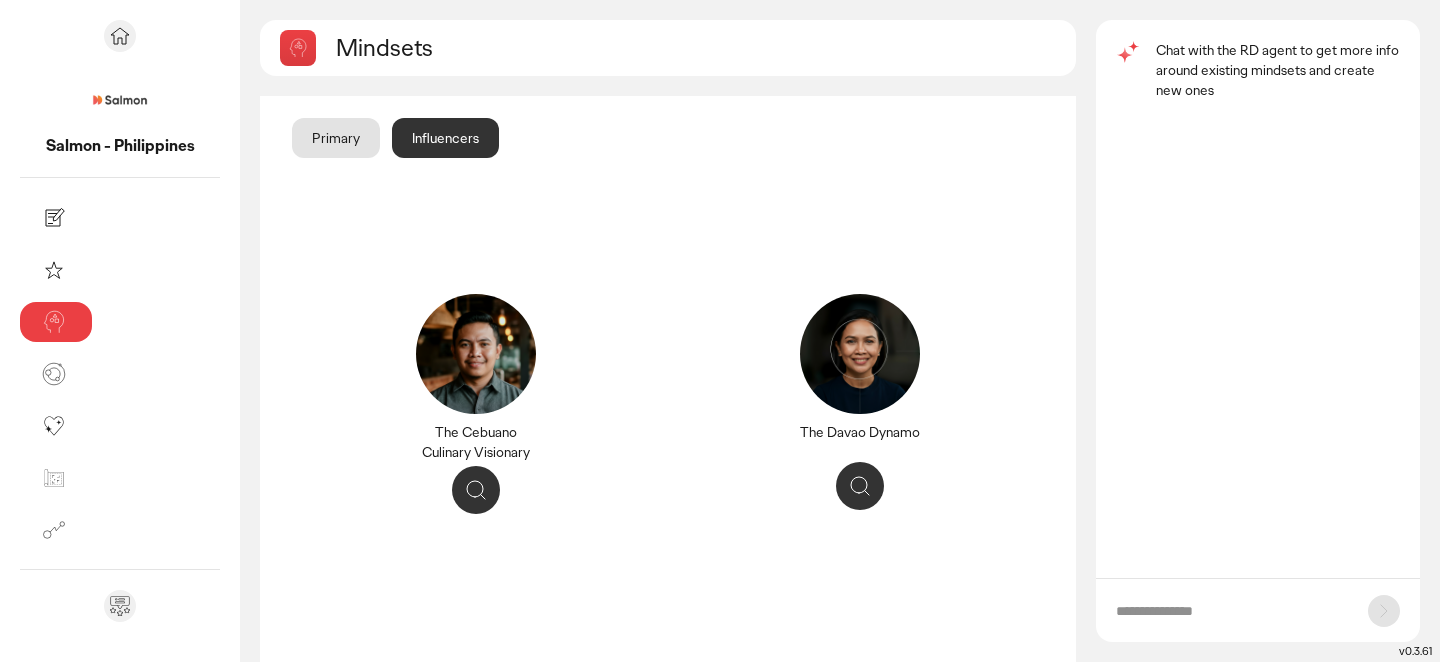 click on "Primary" 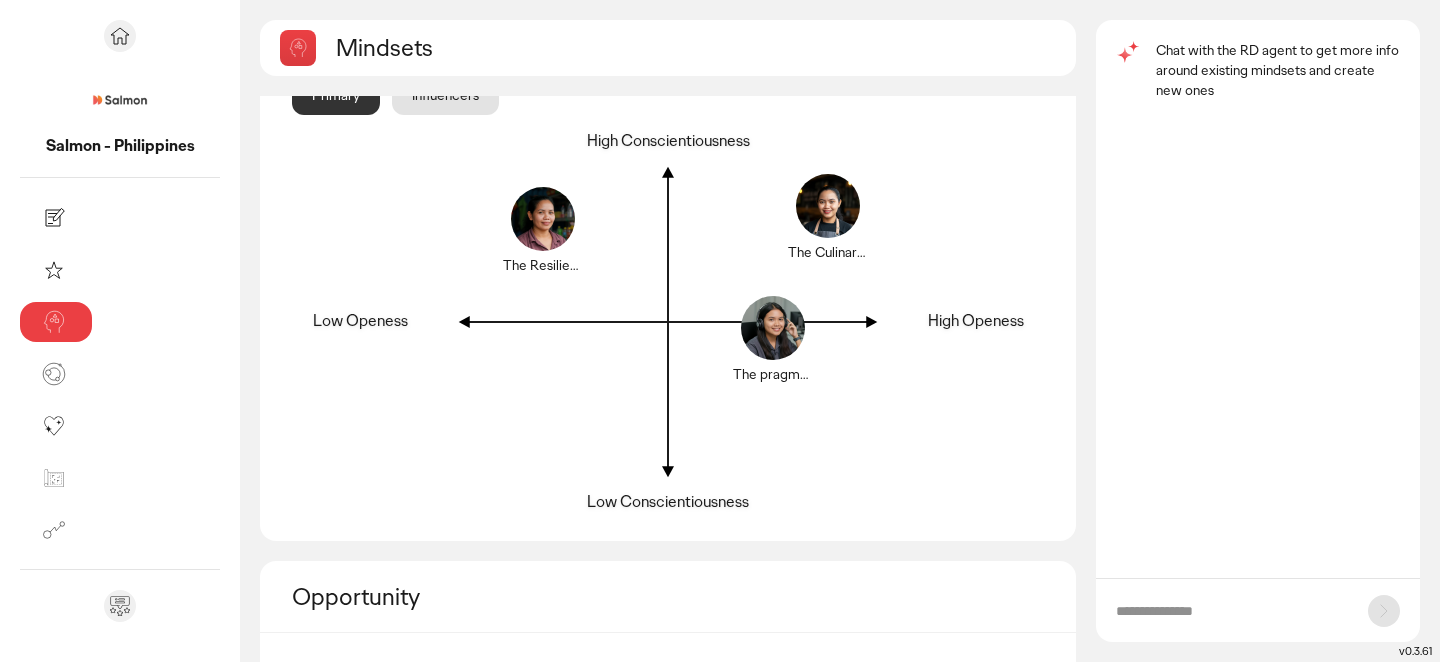 scroll, scrollTop: 0, scrollLeft: 0, axis: both 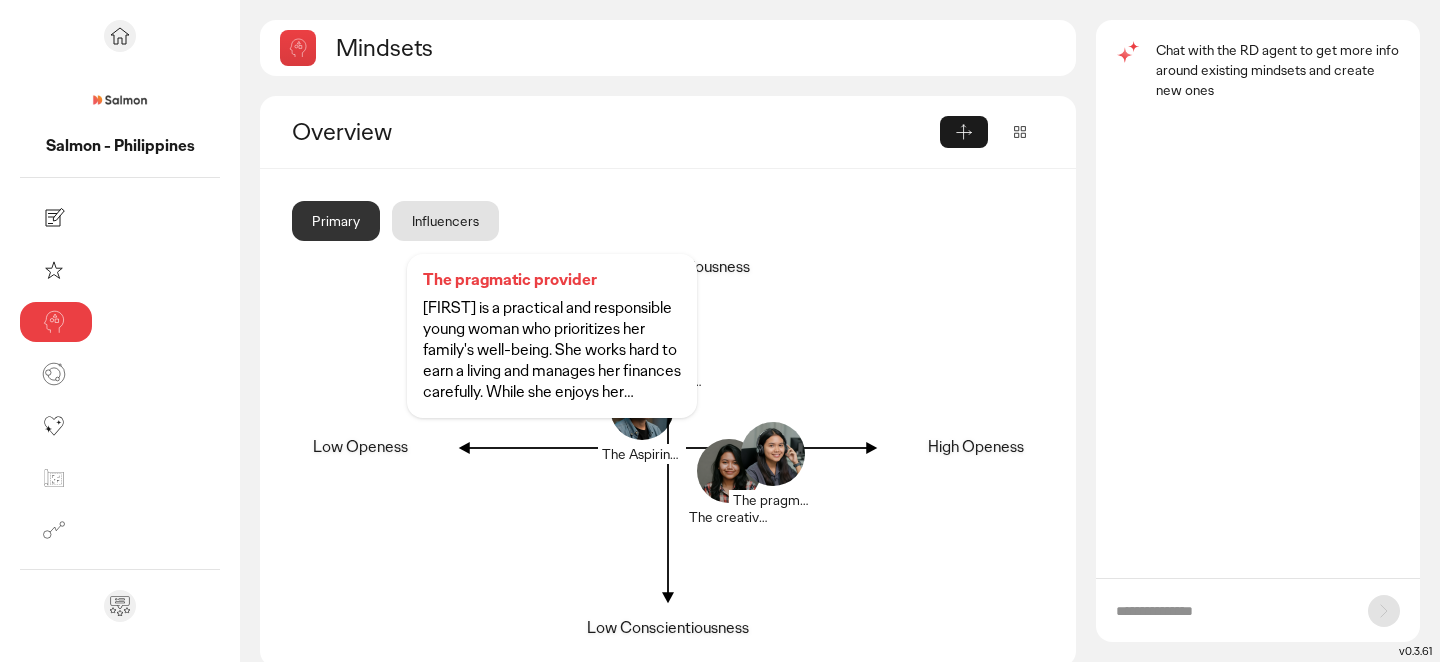 click 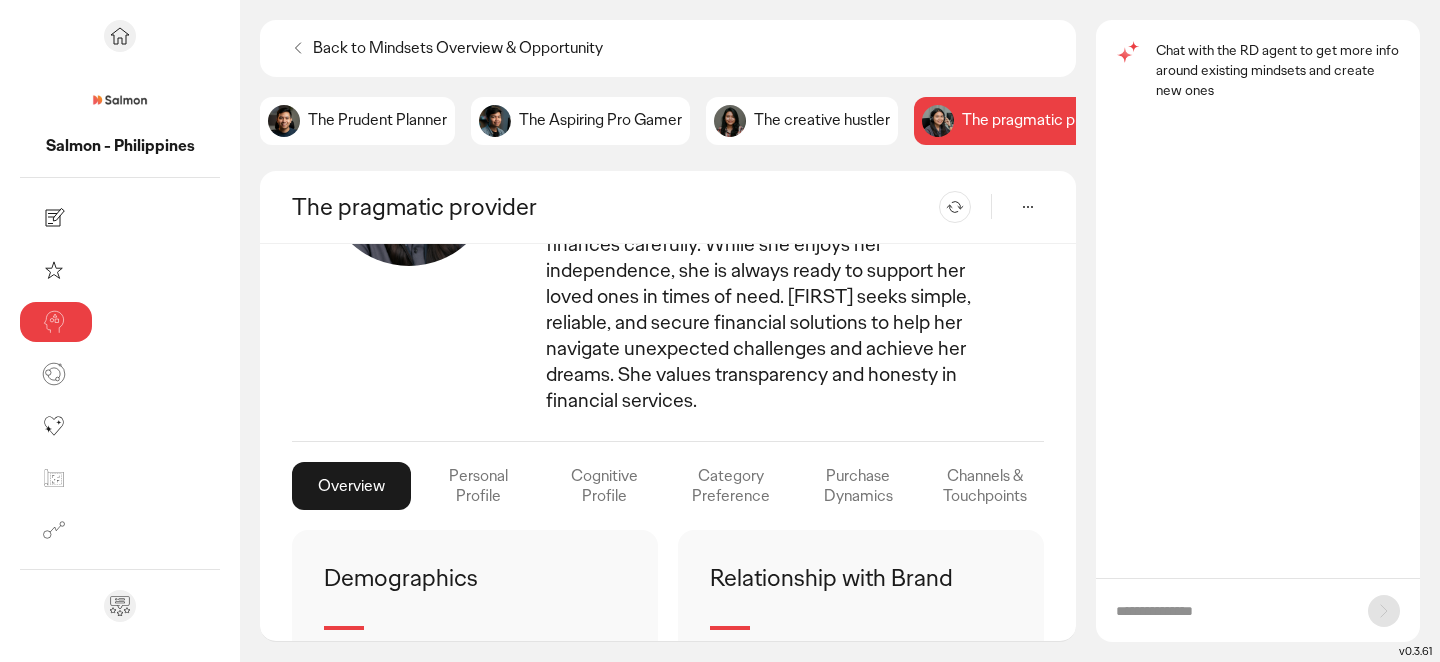 scroll, scrollTop: 207, scrollLeft: 0, axis: vertical 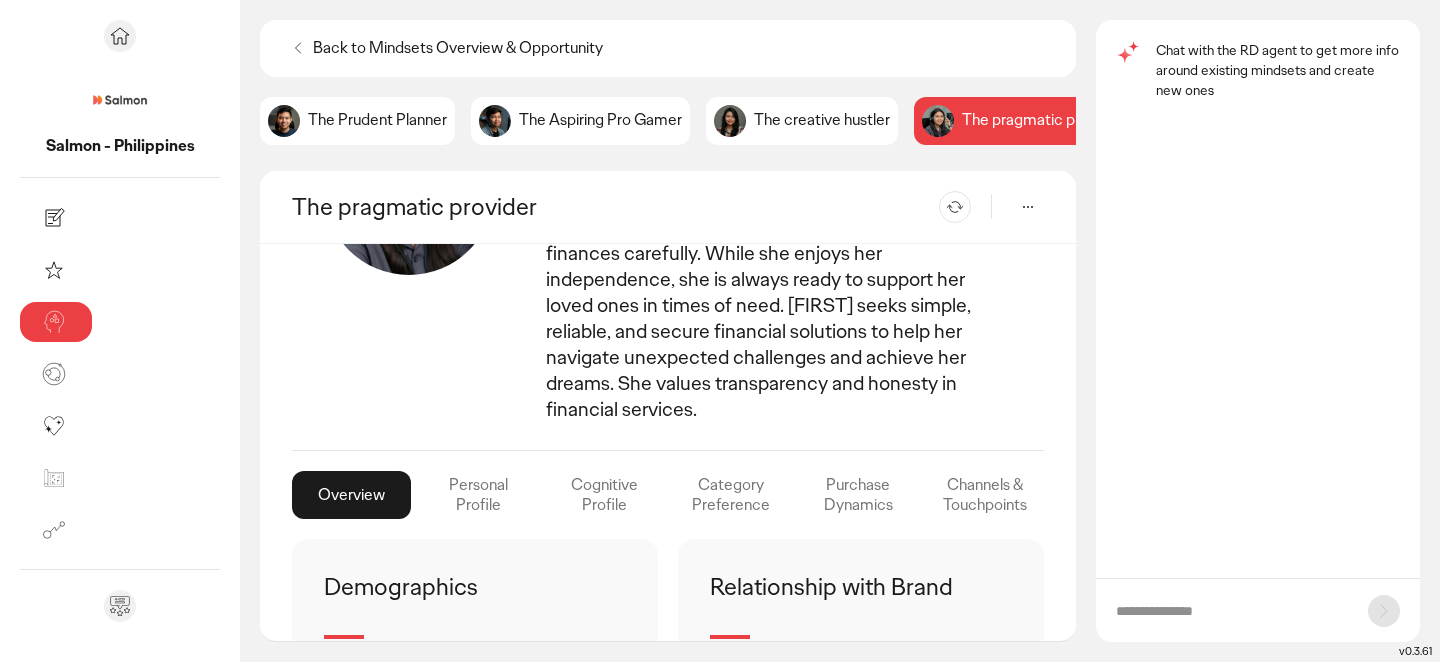 click on "Personal Profile" 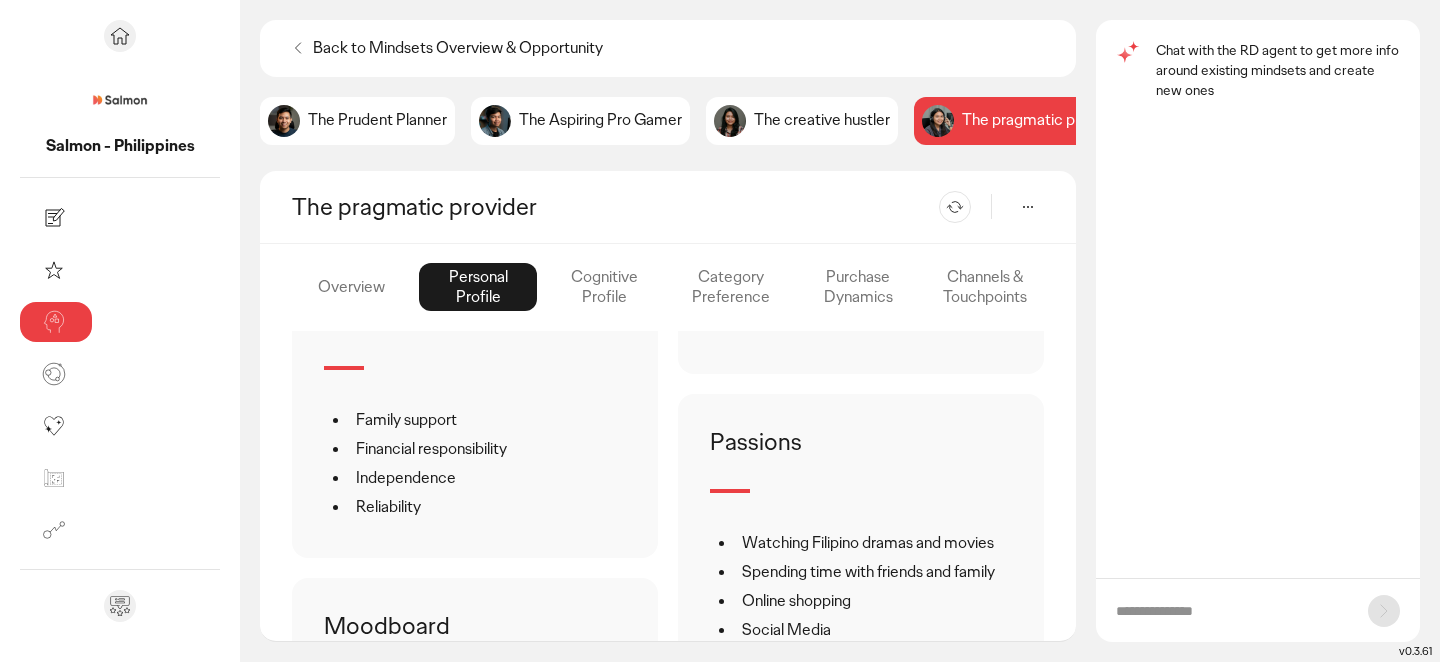 scroll, scrollTop: 1133, scrollLeft: 0, axis: vertical 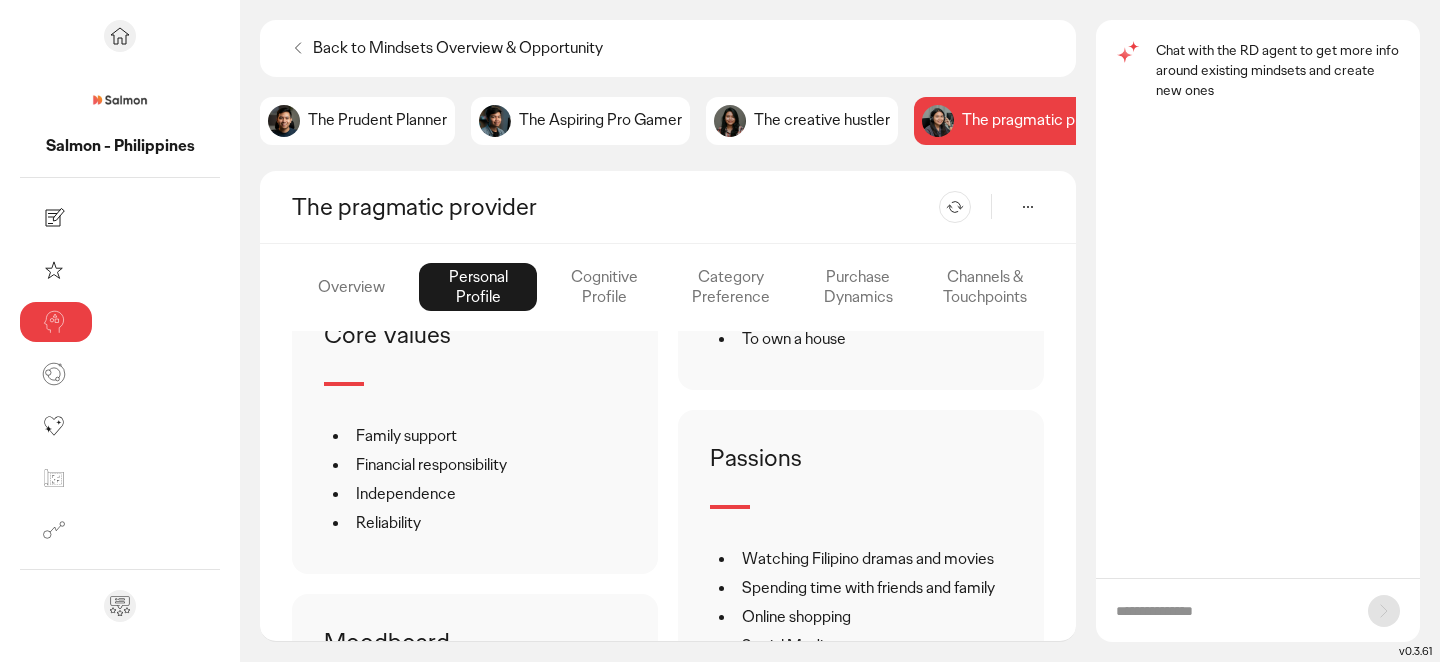 click on "Cognitive Profile" 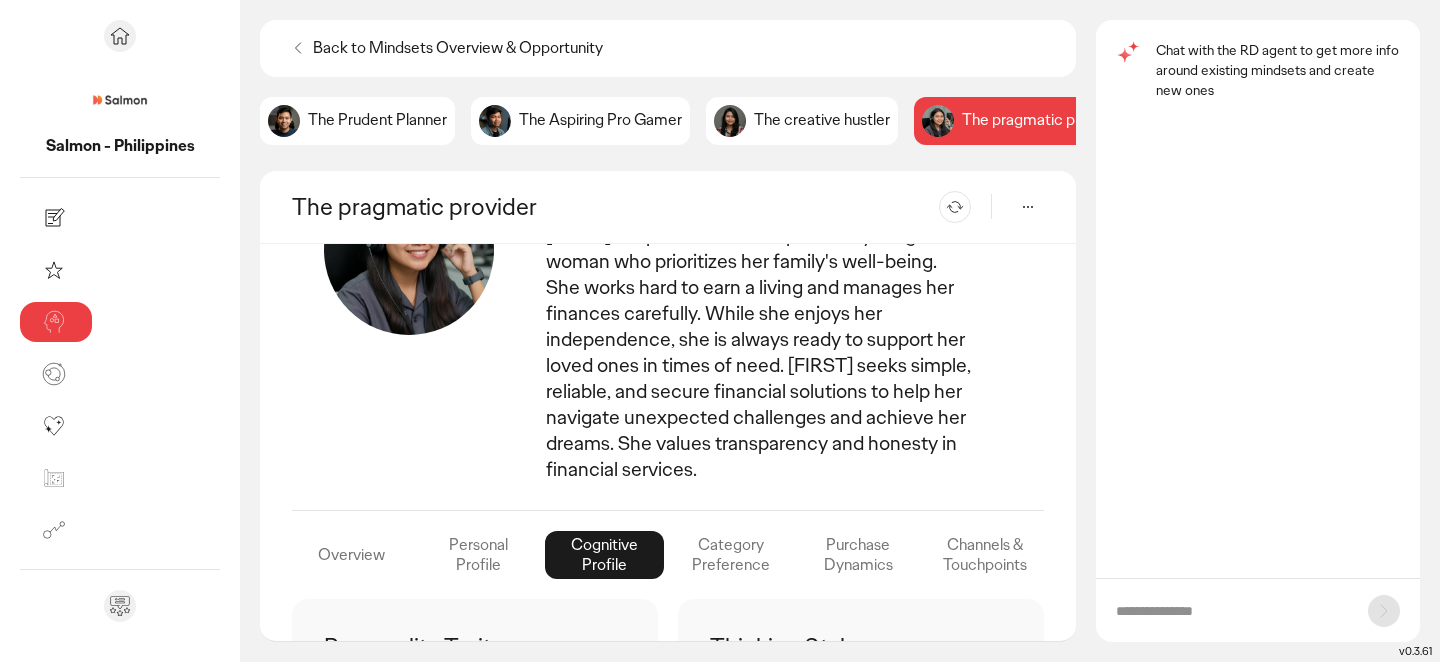 scroll, scrollTop: 137, scrollLeft: 0, axis: vertical 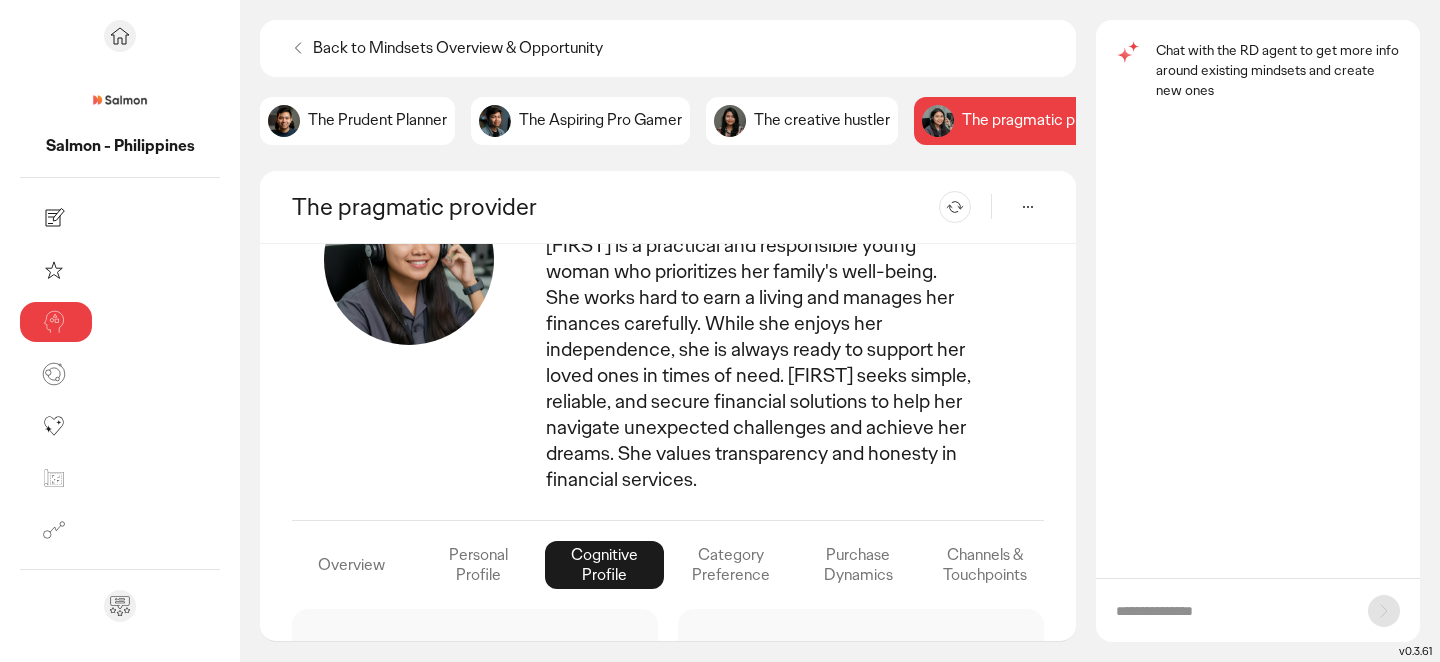 click on "Category Preference" 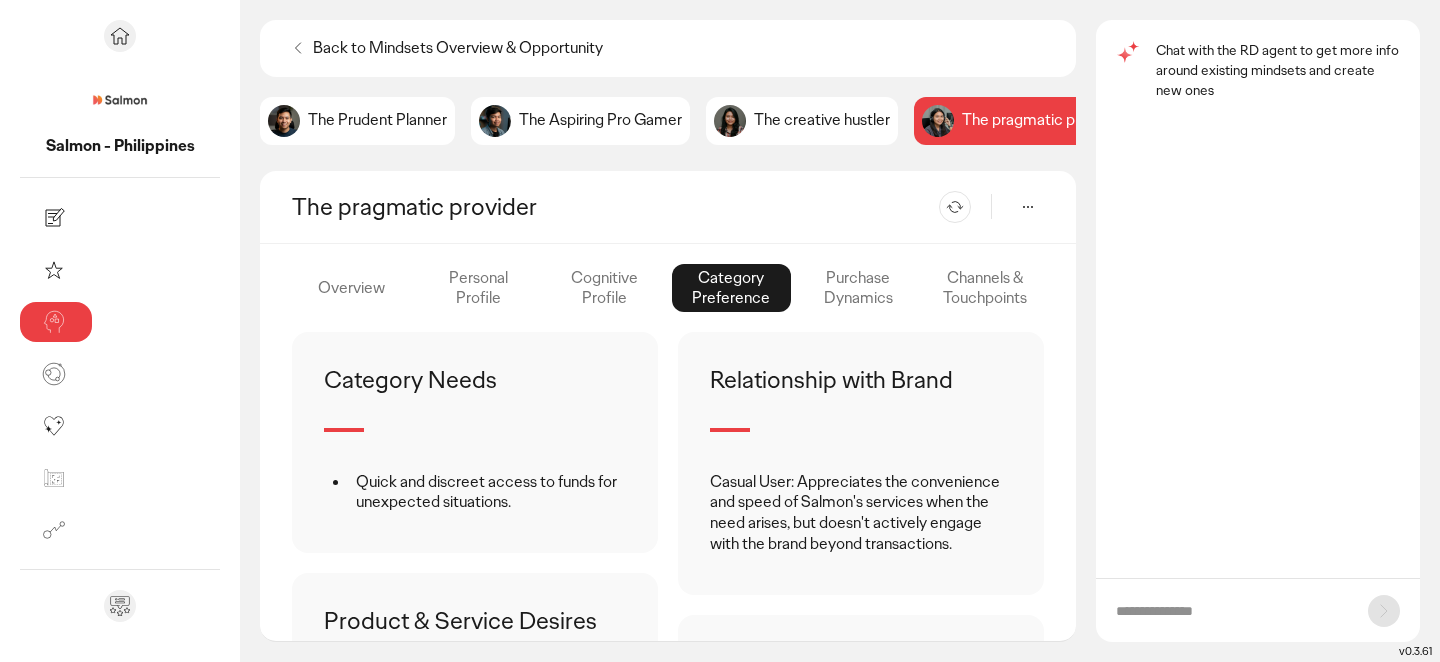 scroll, scrollTop: 362, scrollLeft: 0, axis: vertical 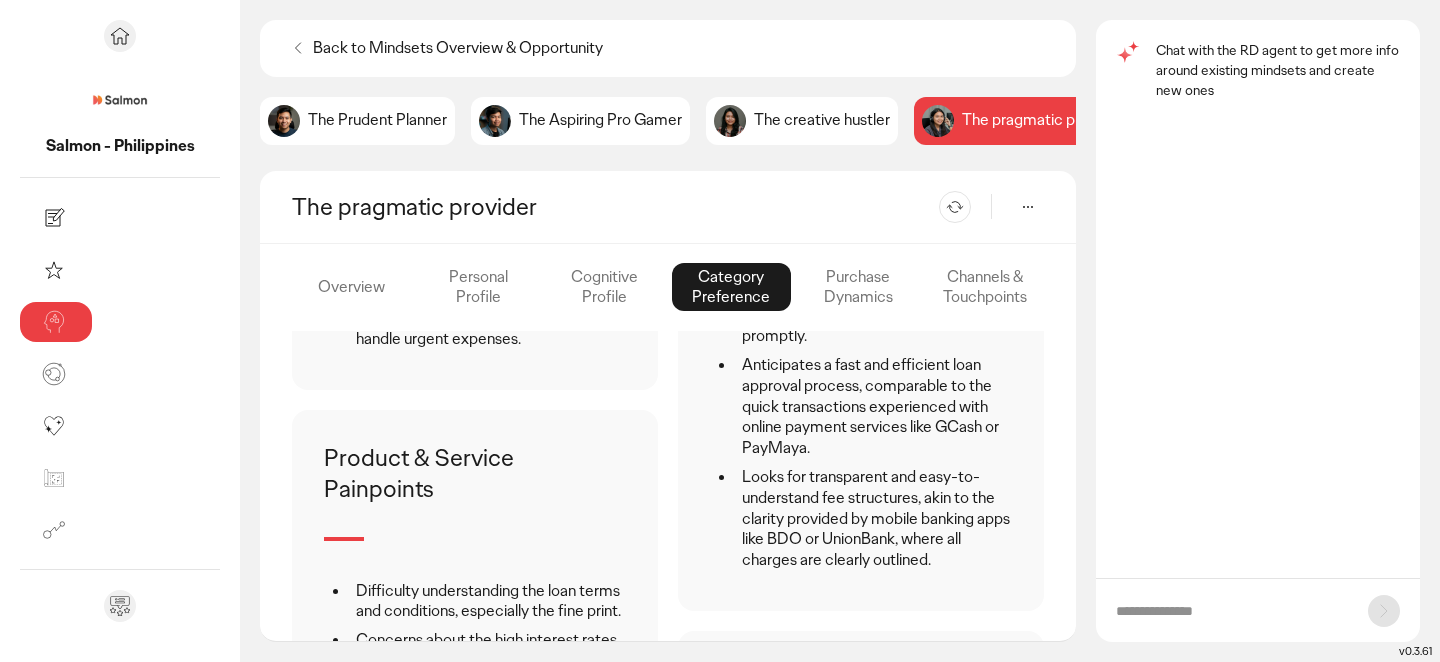 click on "Purchase Dynamics" 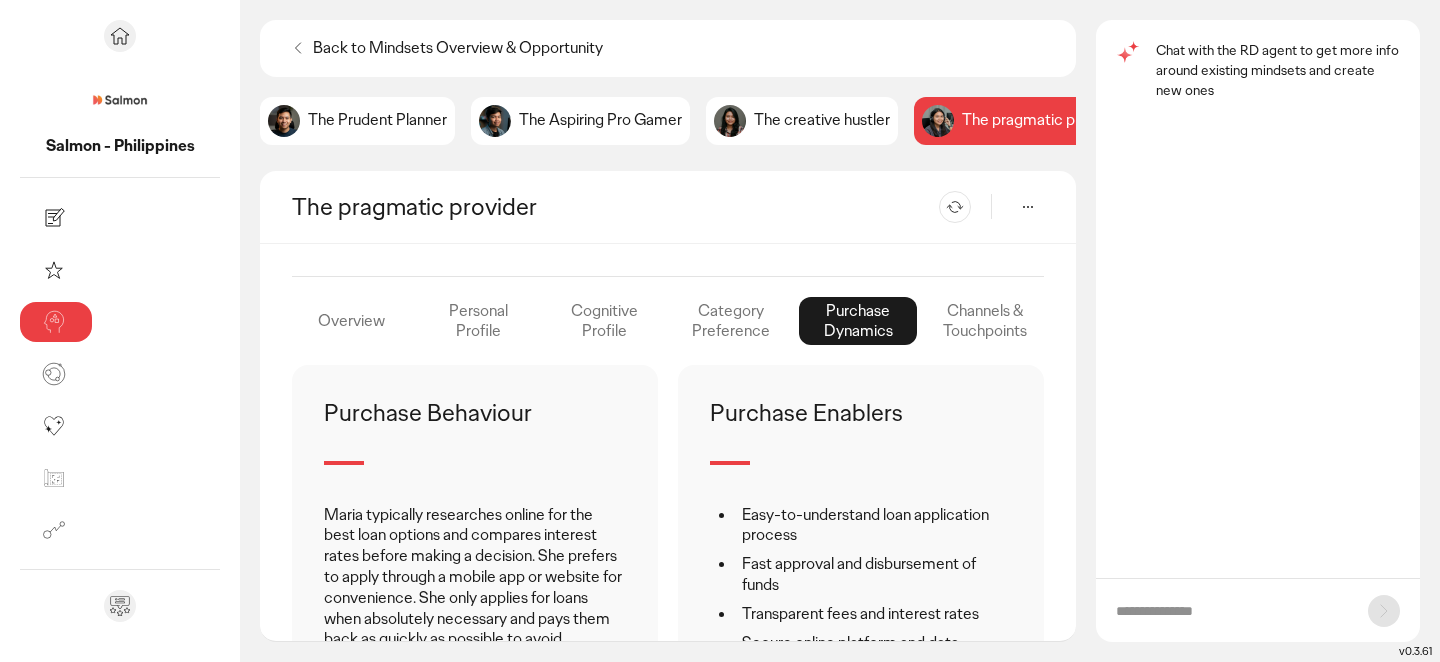 scroll, scrollTop: 388, scrollLeft: 0, axis: vertical 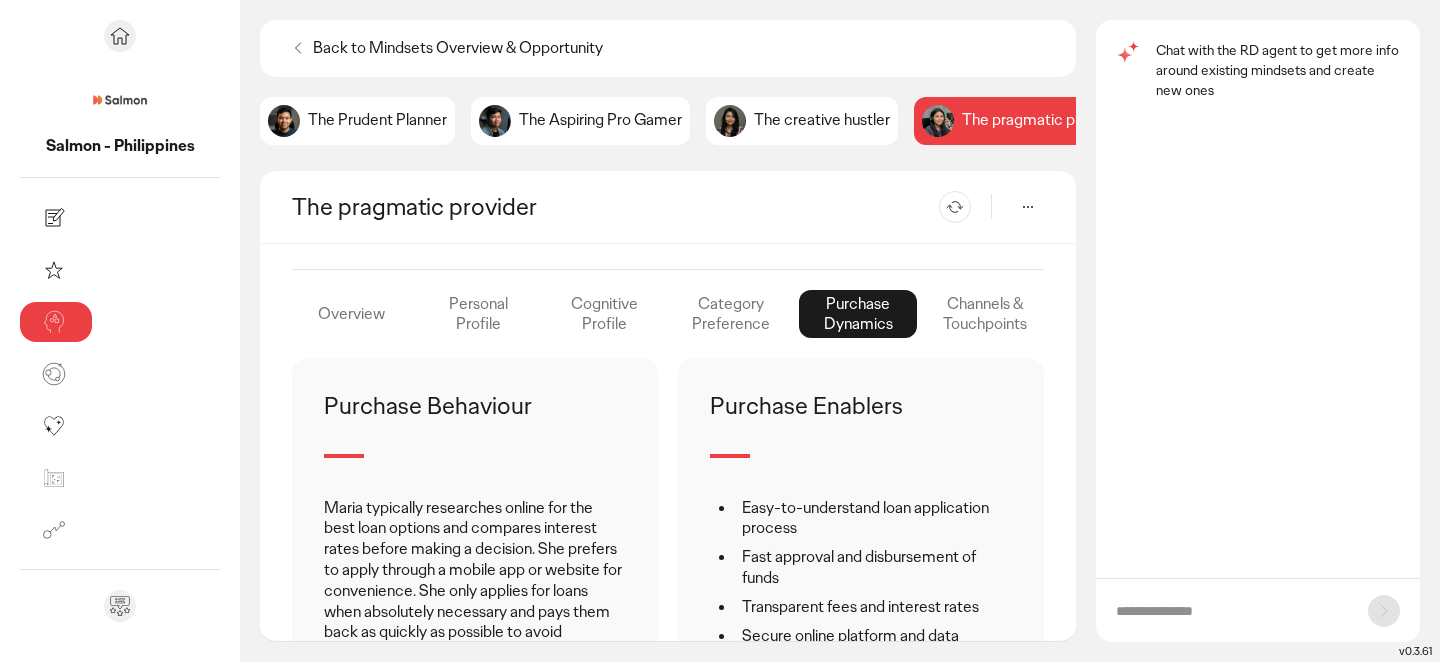 click on "Channels & Touchpoints" 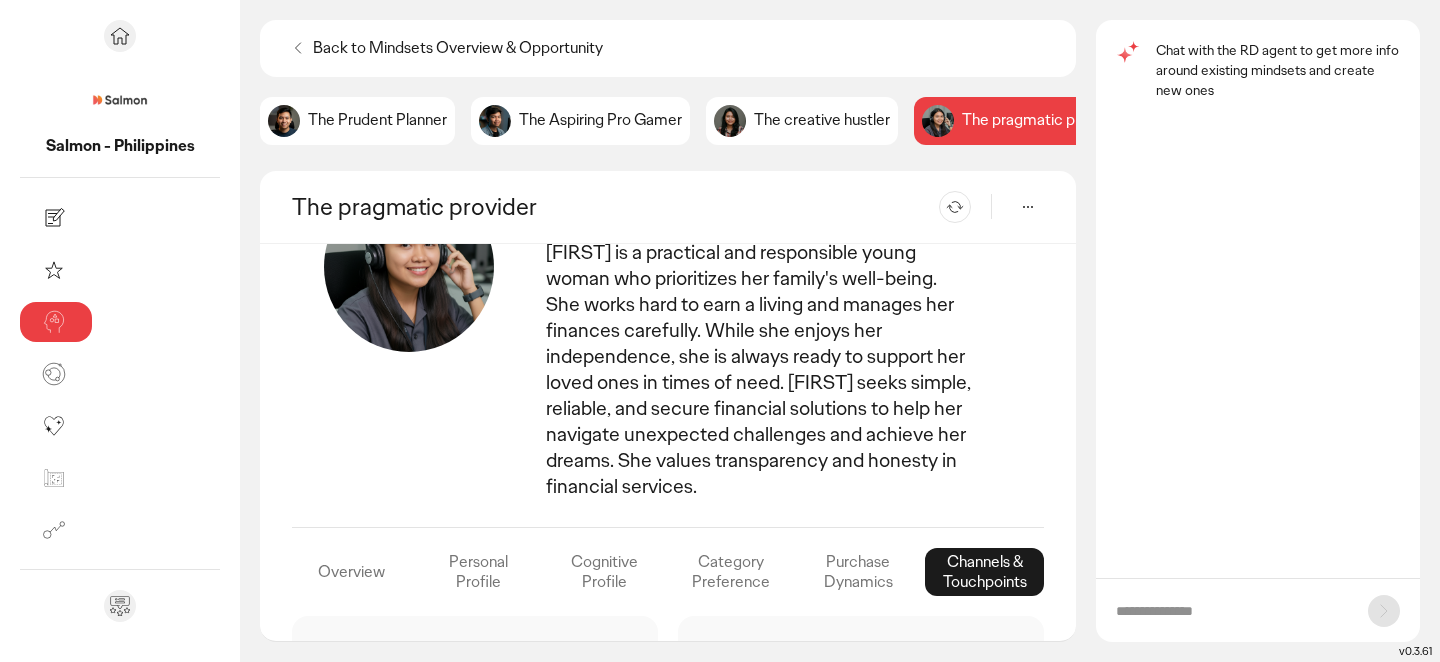 scroll, scrollTop: 64, scrollLeft: 0, axis: vertical 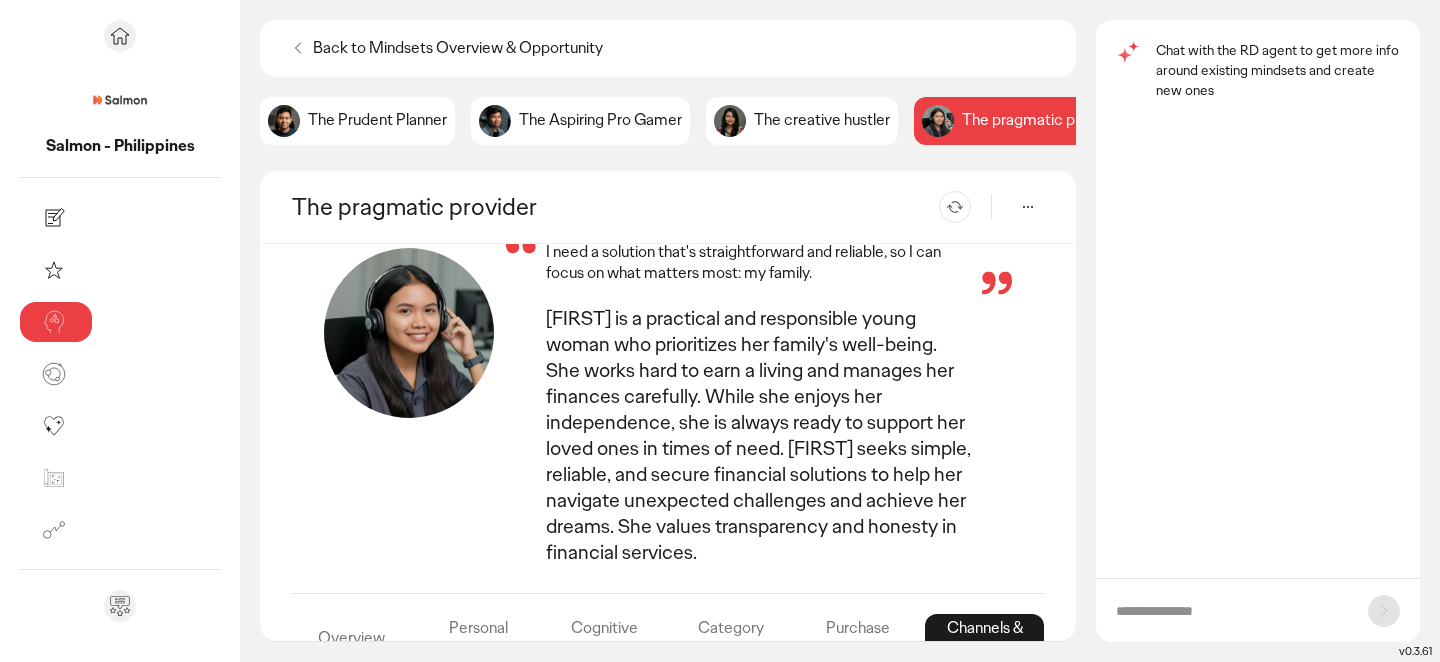 click on "Overview" 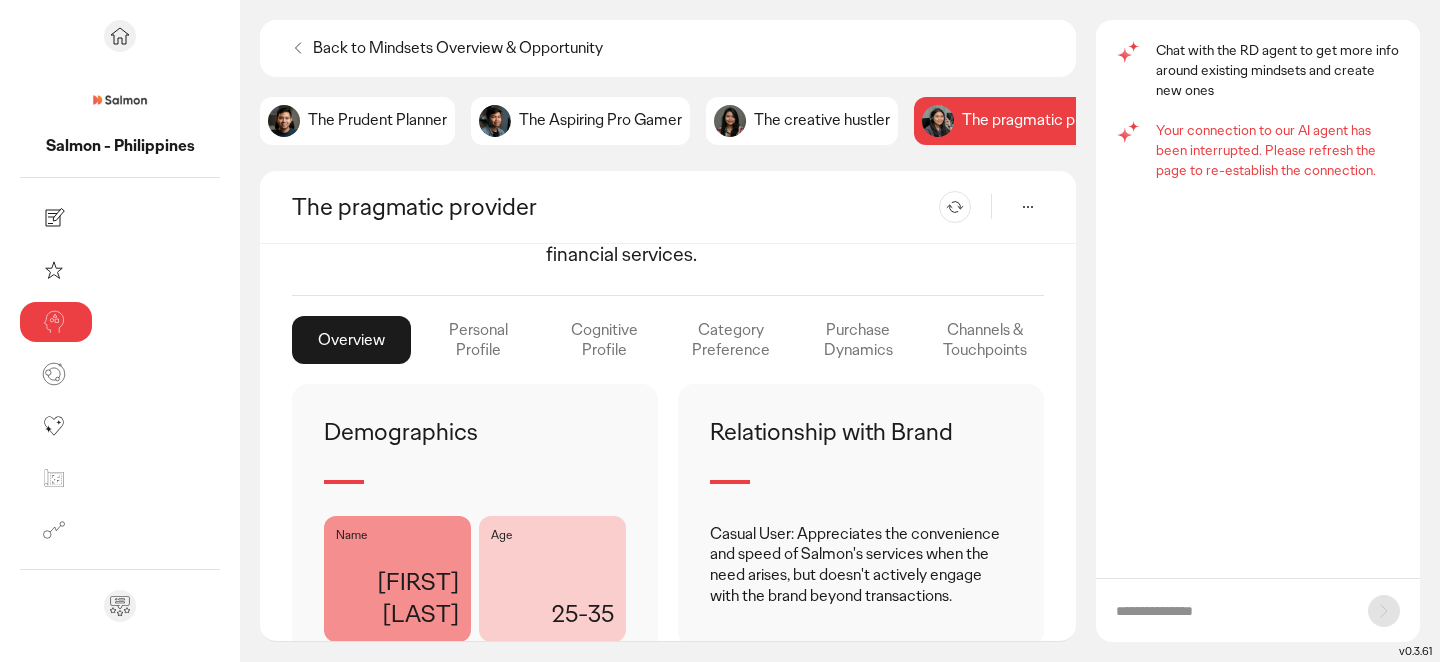 scroll, scrollTop: 414, scrollLeft: 0, axis: vertical 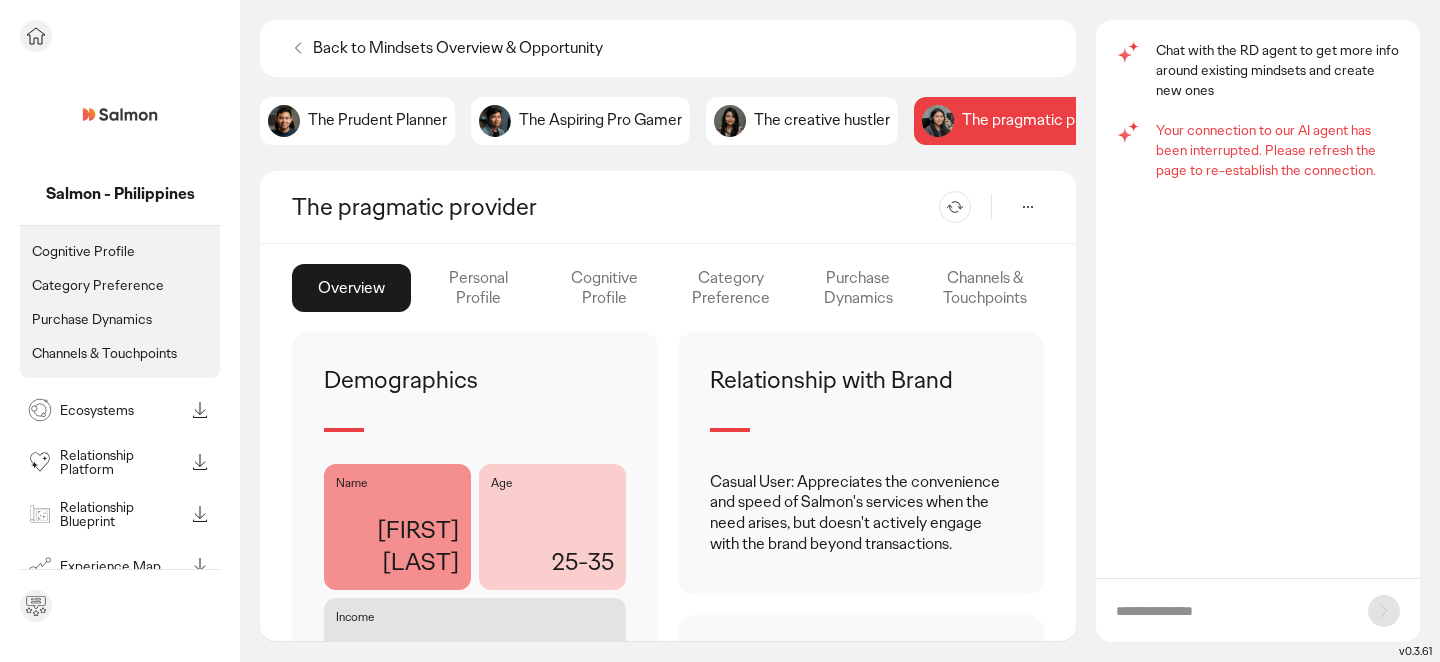 click on "Ecosystems" at bounding box center (122, 410) 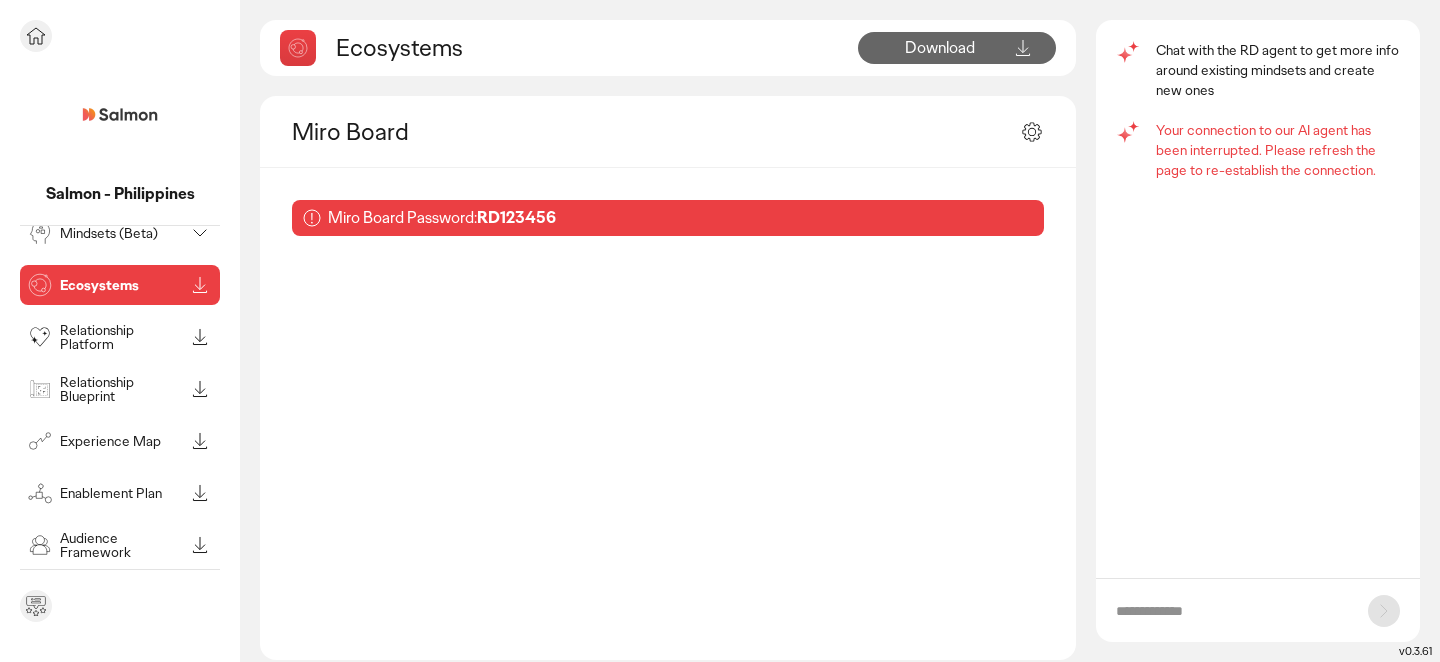 scroll, scrollTop: 116, scrollLeft: 0, axis: vertical 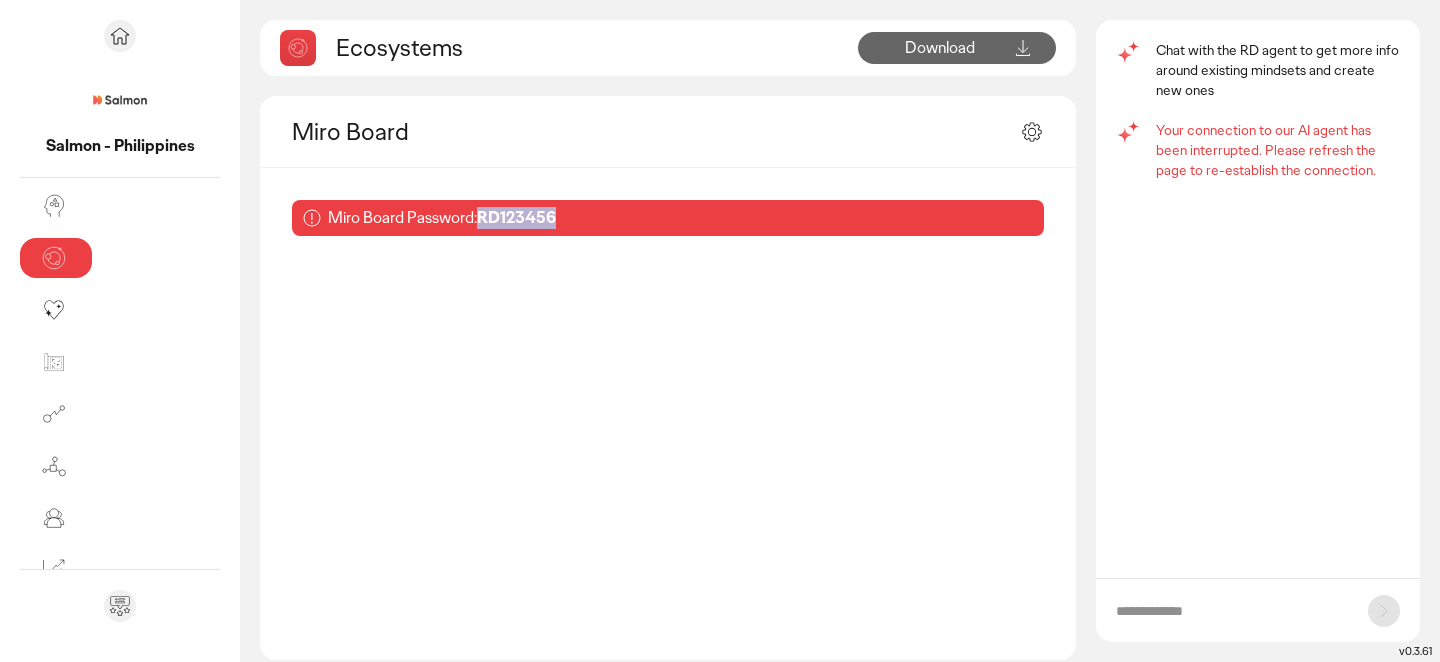 drag, startPoint x: 354, startPoint y: 218, endPoint x: 432, endPoint y: 219, distance: 78.00641 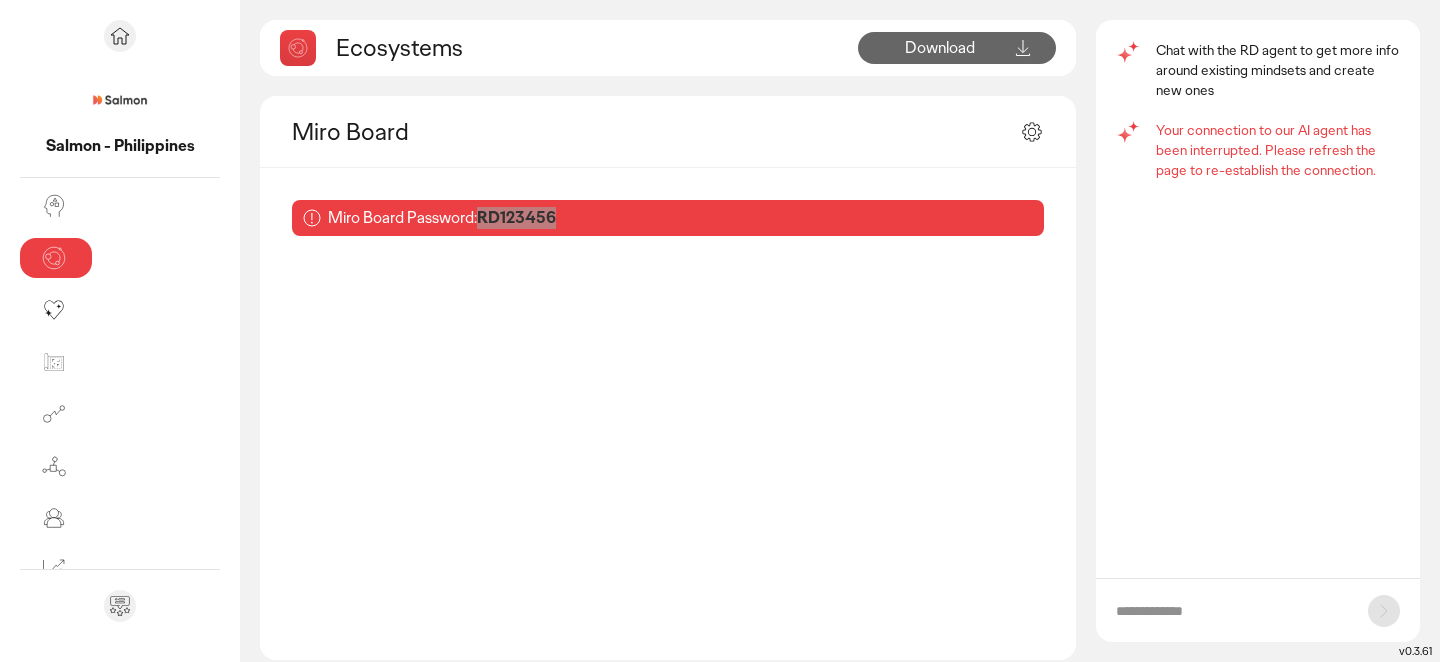 scroll, scrollTop: 18, scrollLeft: 0, axis: vertical 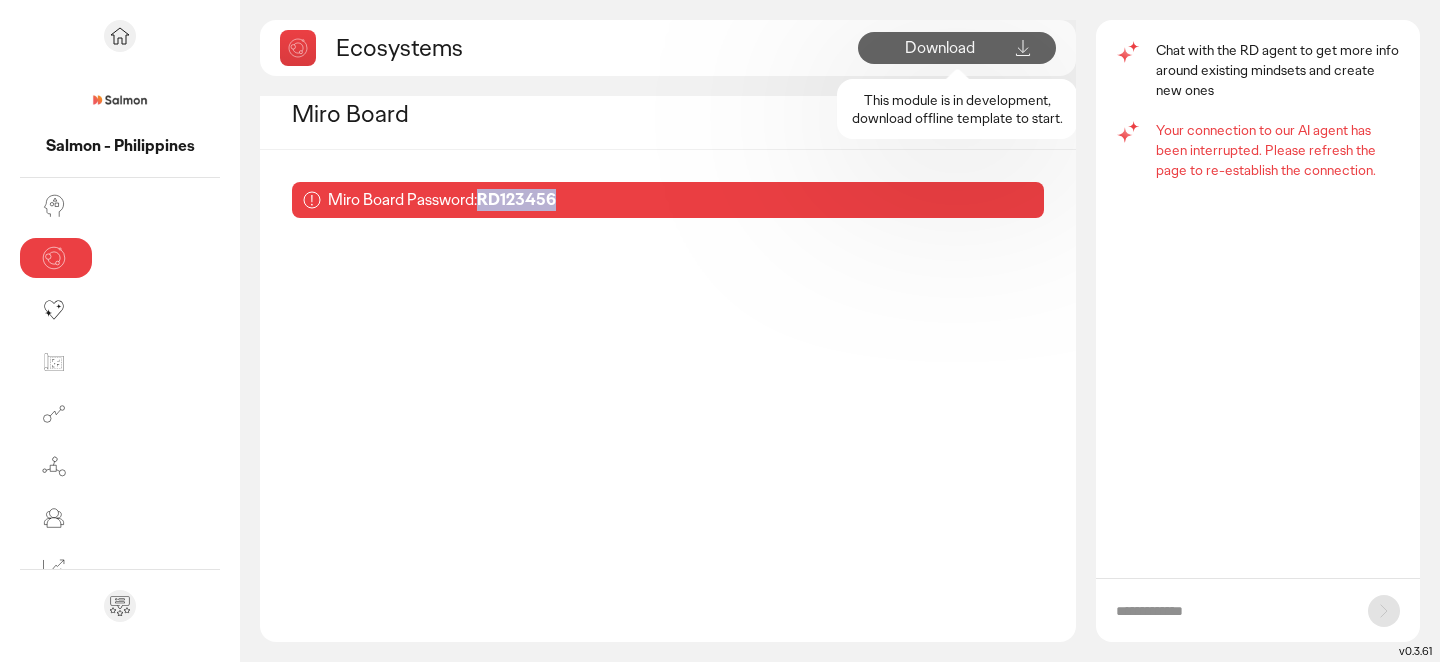 click on "Download  This module is in development, download offline template to start." at bounding box center (940, 48) 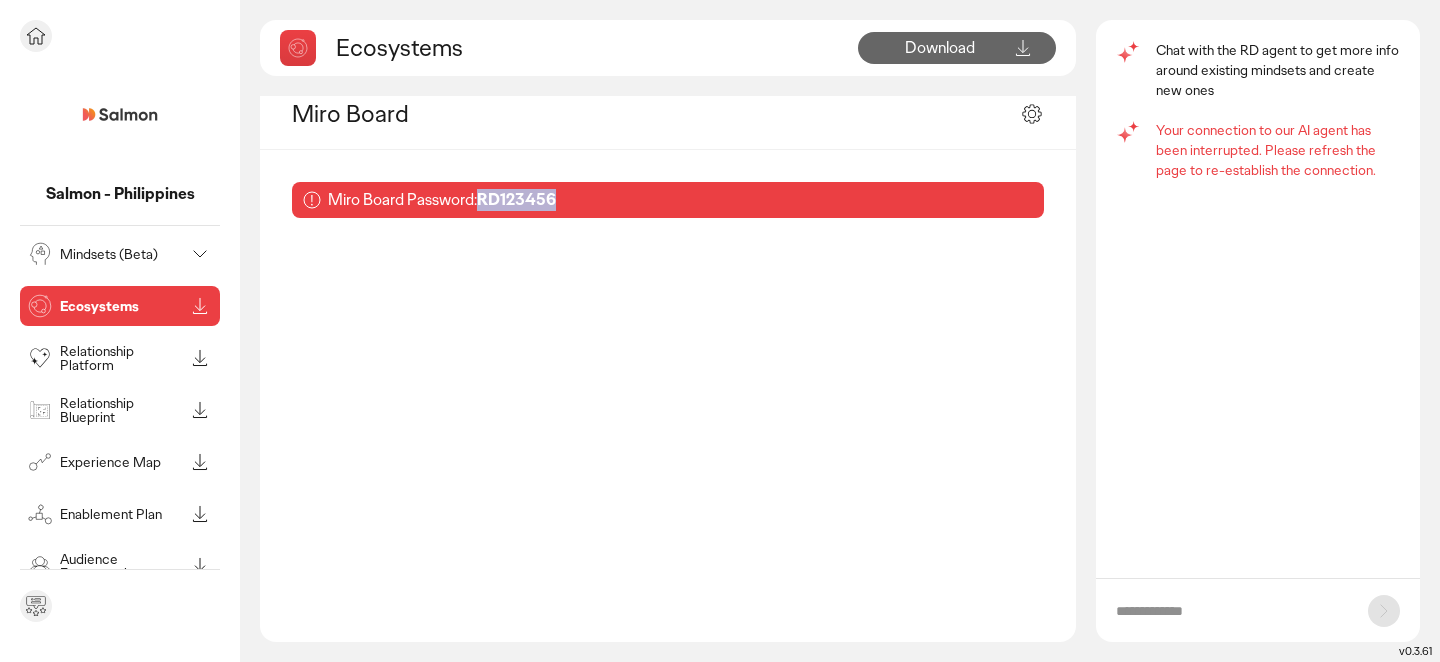 click on "Mindsets (Beta)" at bounding box center (122, 254) 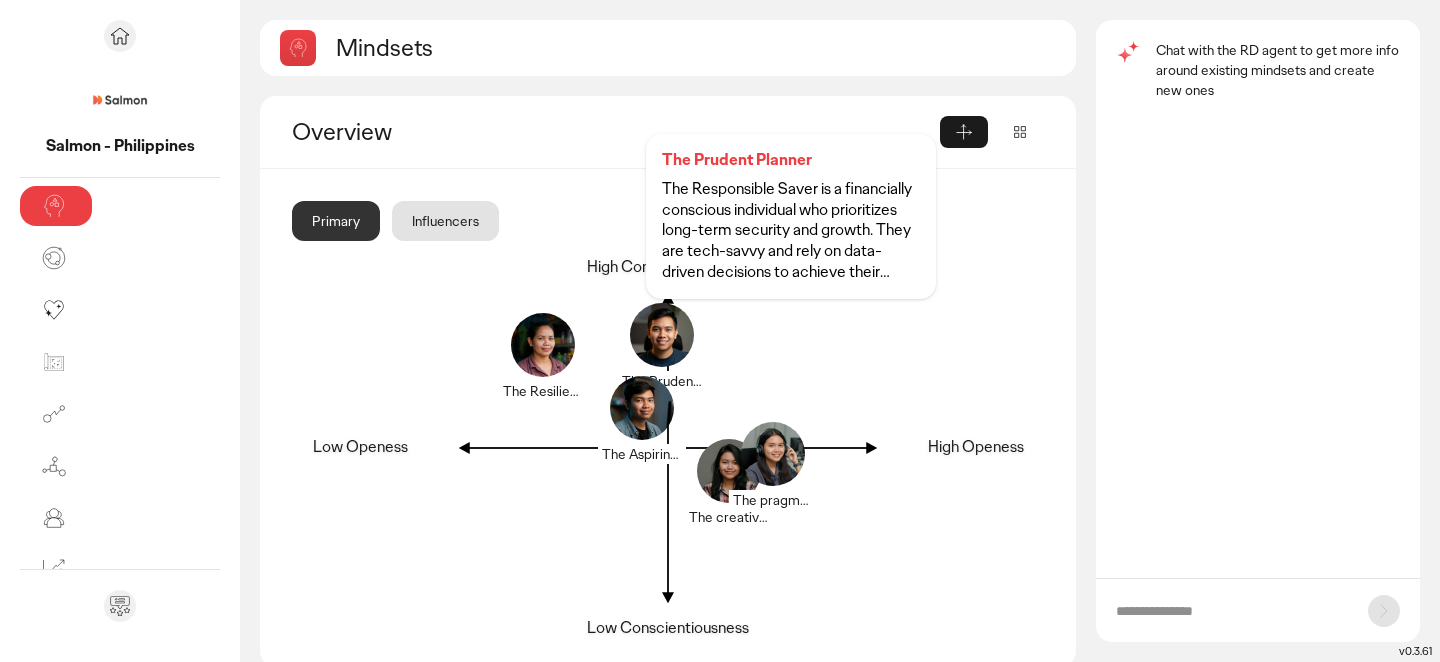 click 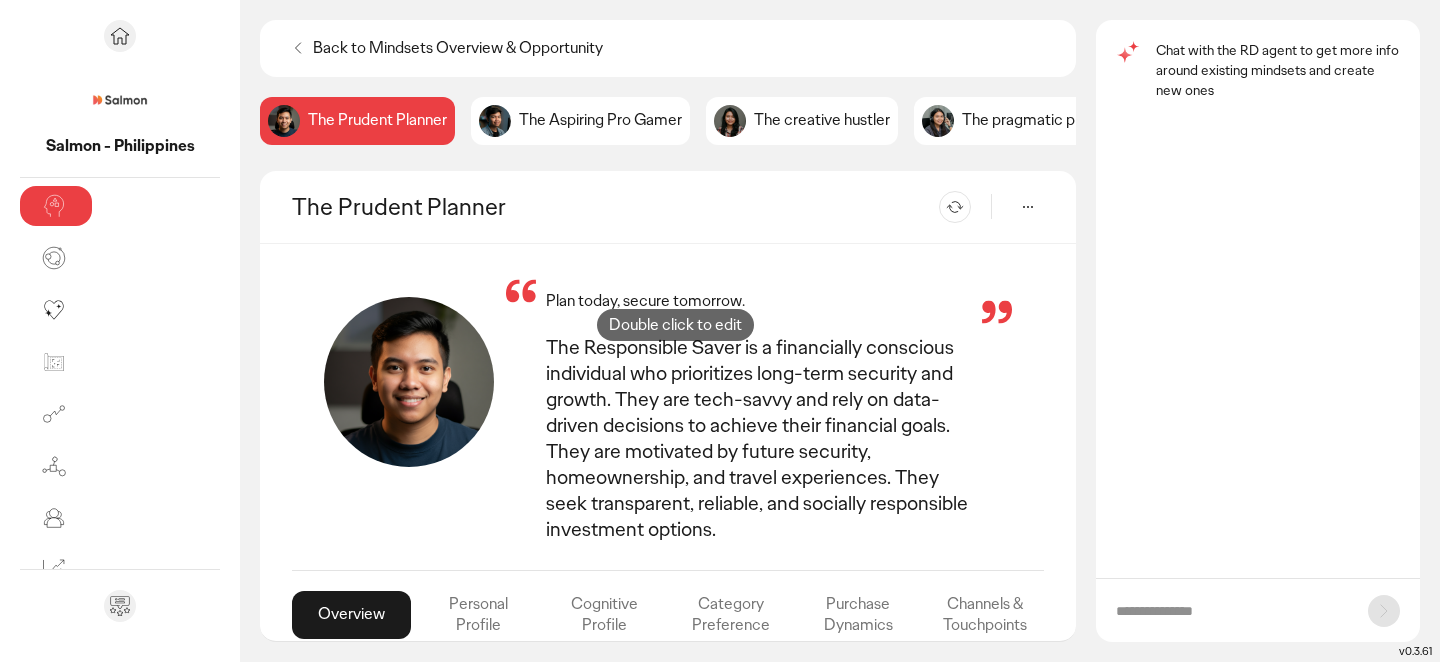 scroll, scrollTop: 0, scrollLeft: 0, axis: both 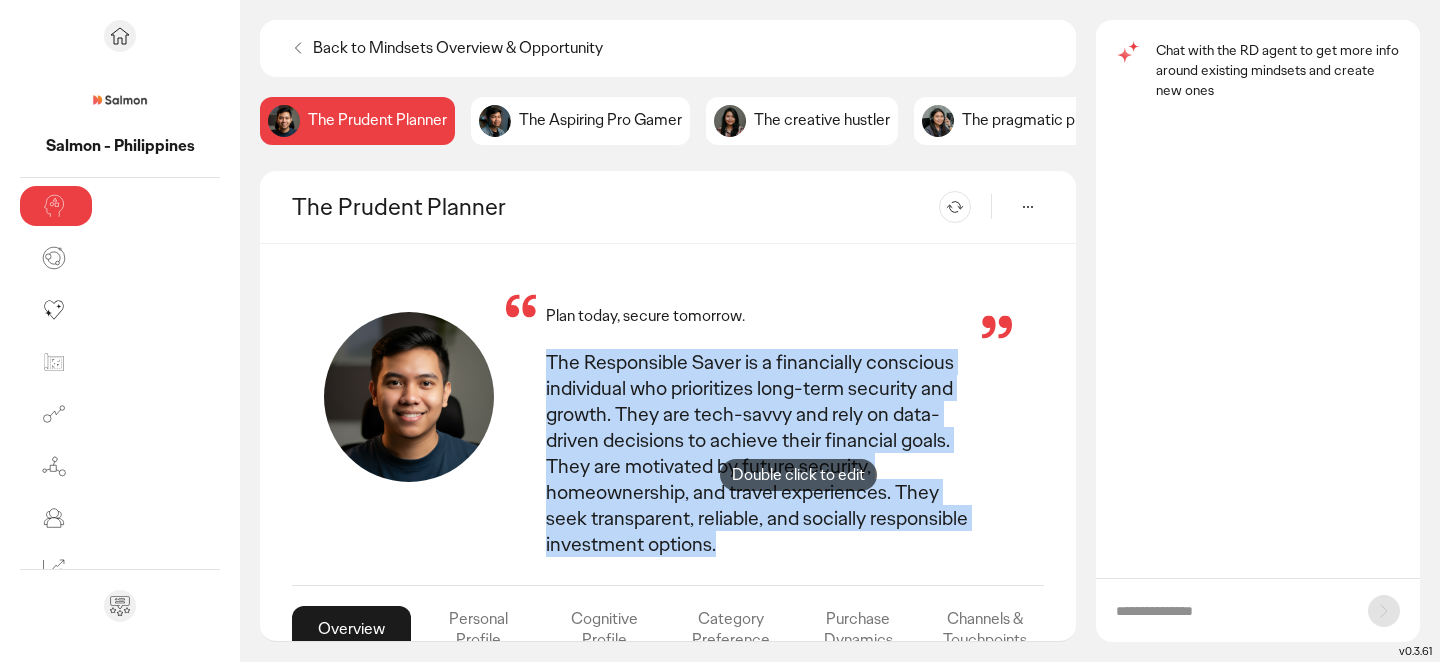 drag, startPoint x: 419, startPoint y: 361, endPoint x: 799, endPoint y: 496, distance: 403.2679 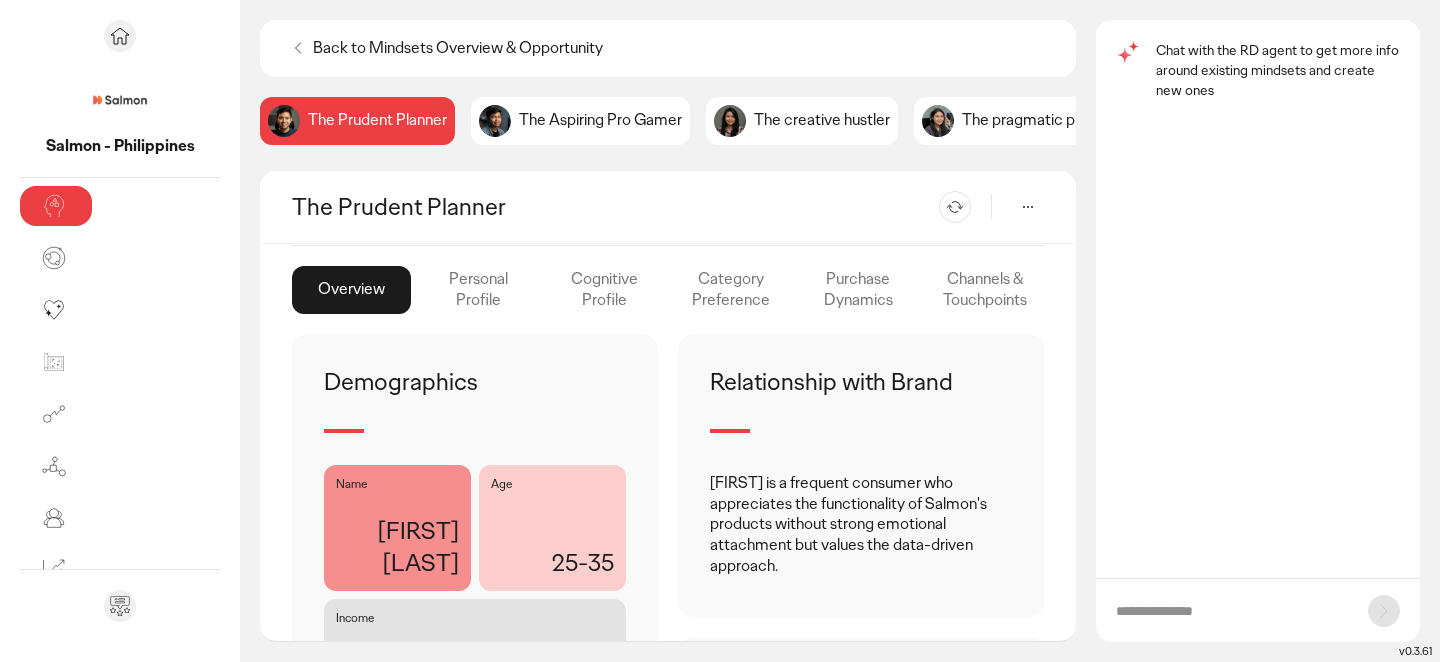 scroll, scrollTop: 341, scrollLeft: 0, axis: vertical 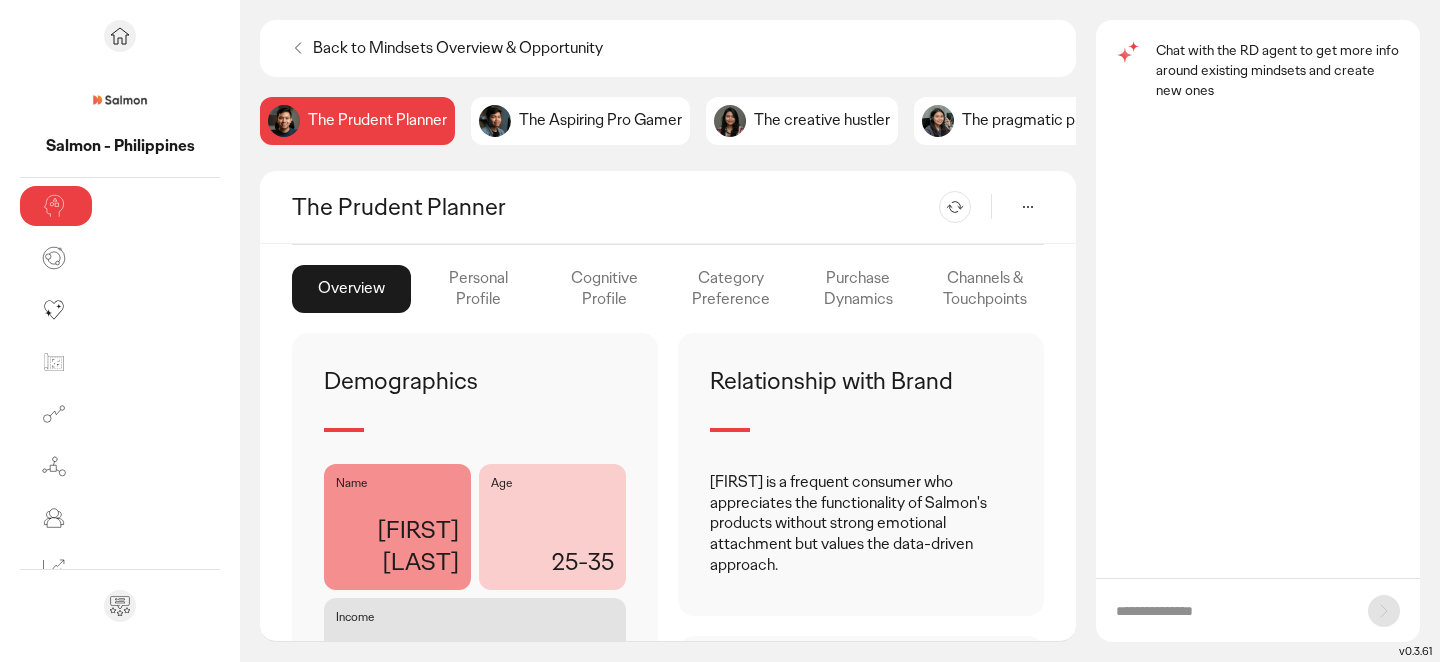 click on "Personal Profile" 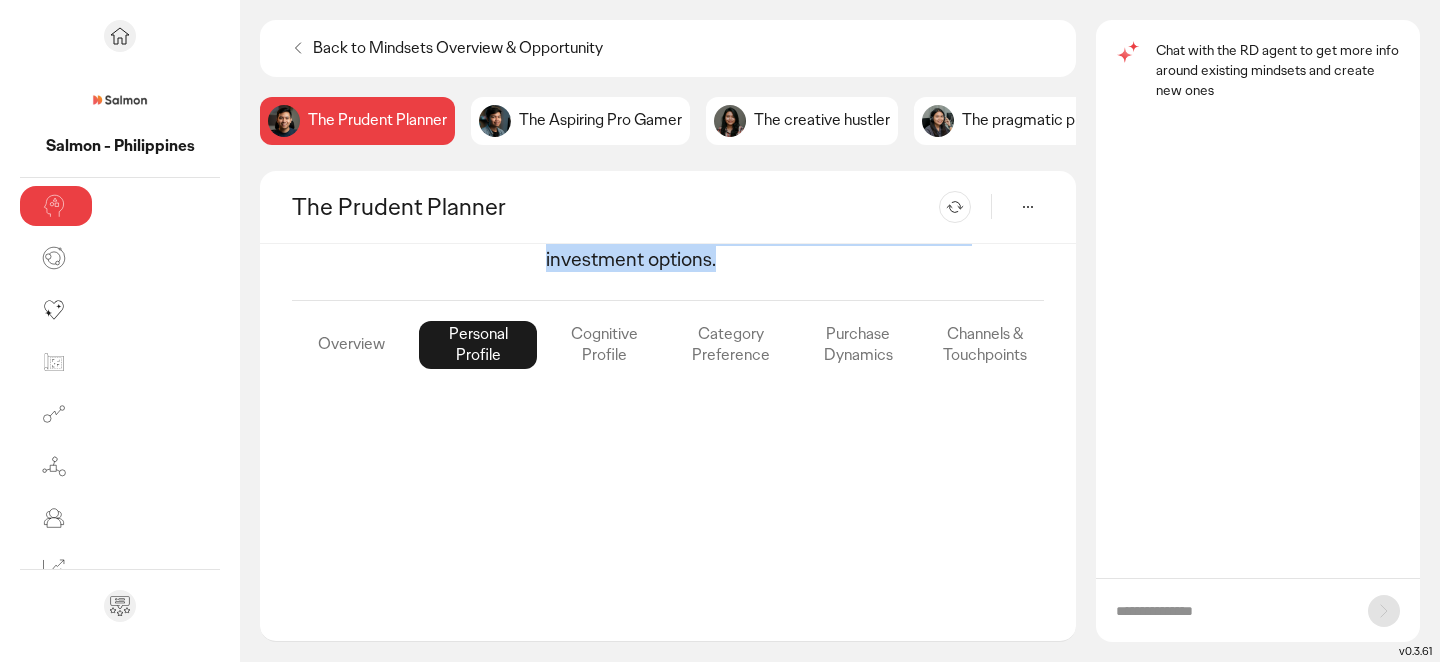 scroll, scrollTop: 227, scrollLeft: 0, axis: vertical 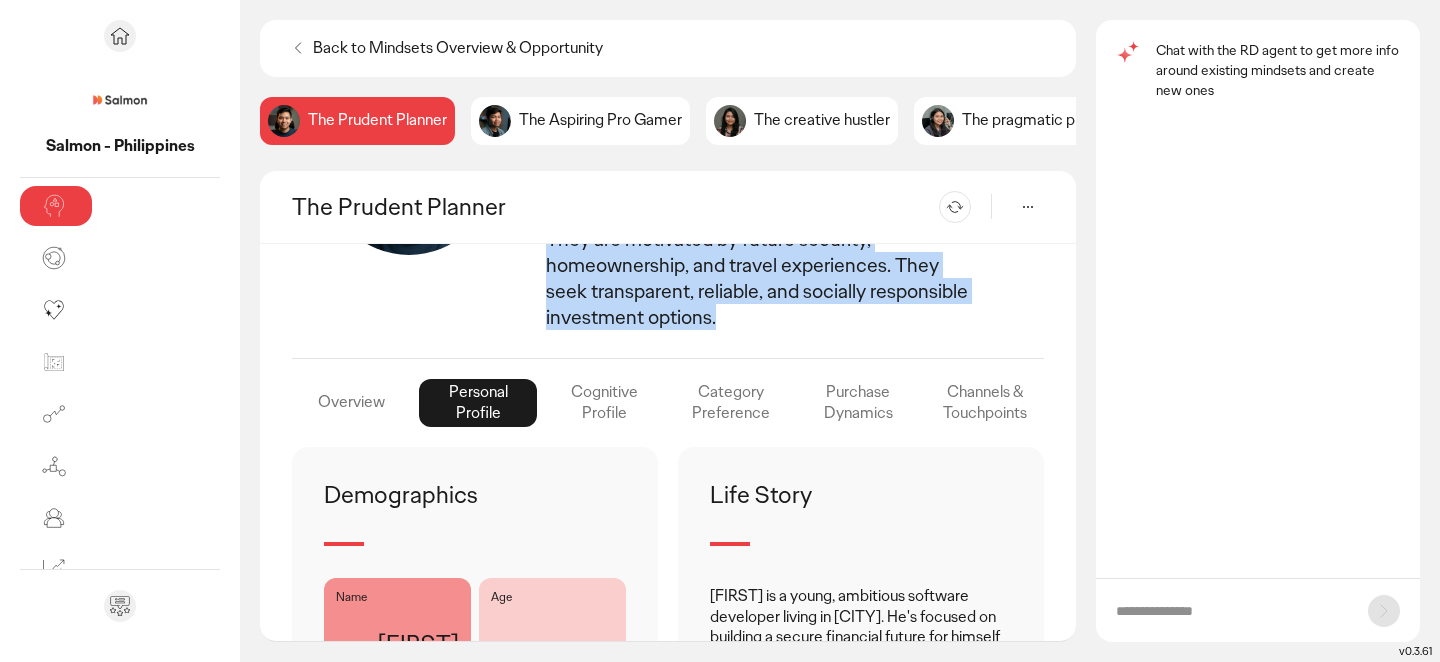 click on "Cognitive Profile" 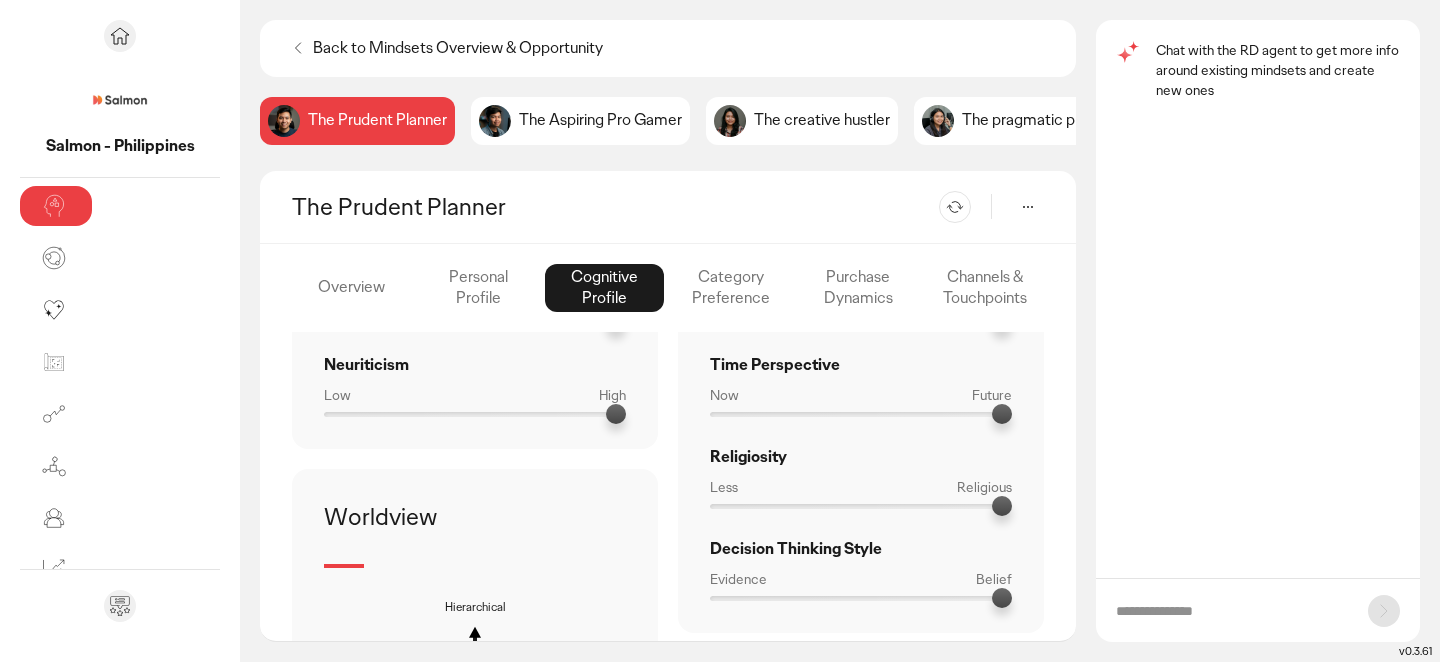 click on "Overview" 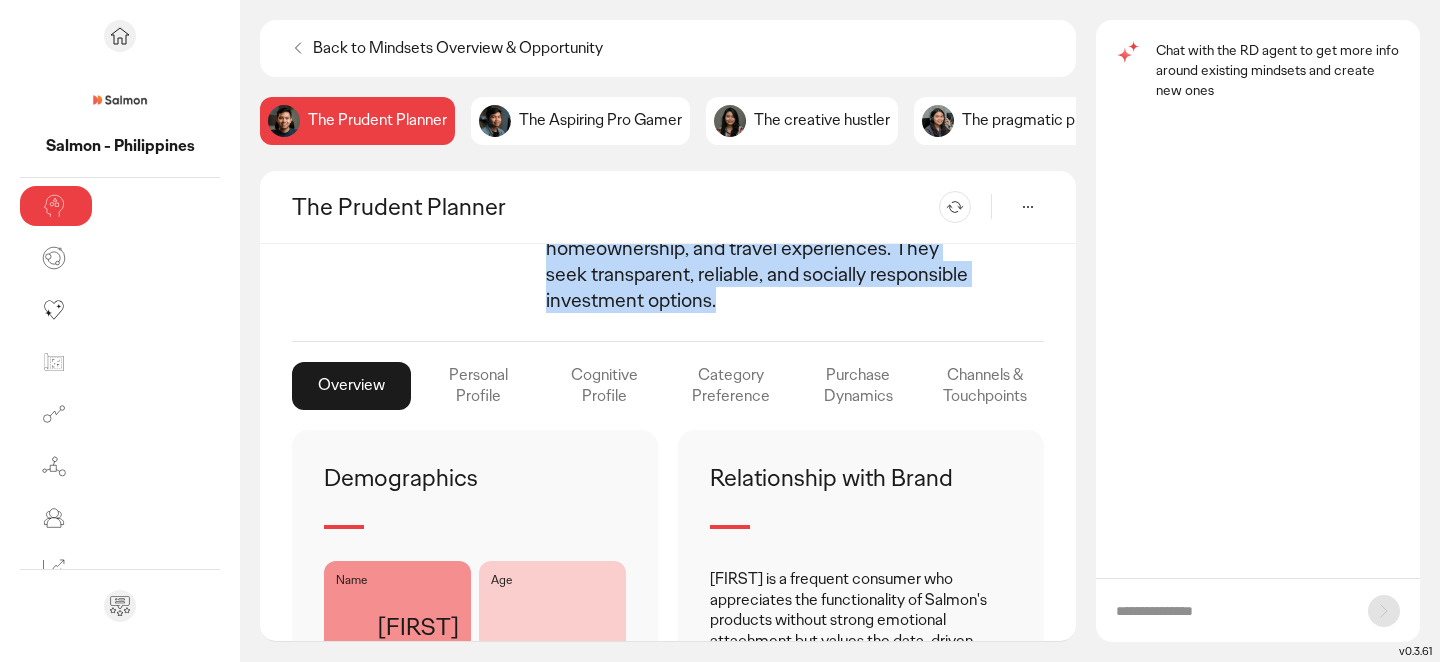 scroll, scrollTop: 241, scrollLeft: 0, axis: vertical 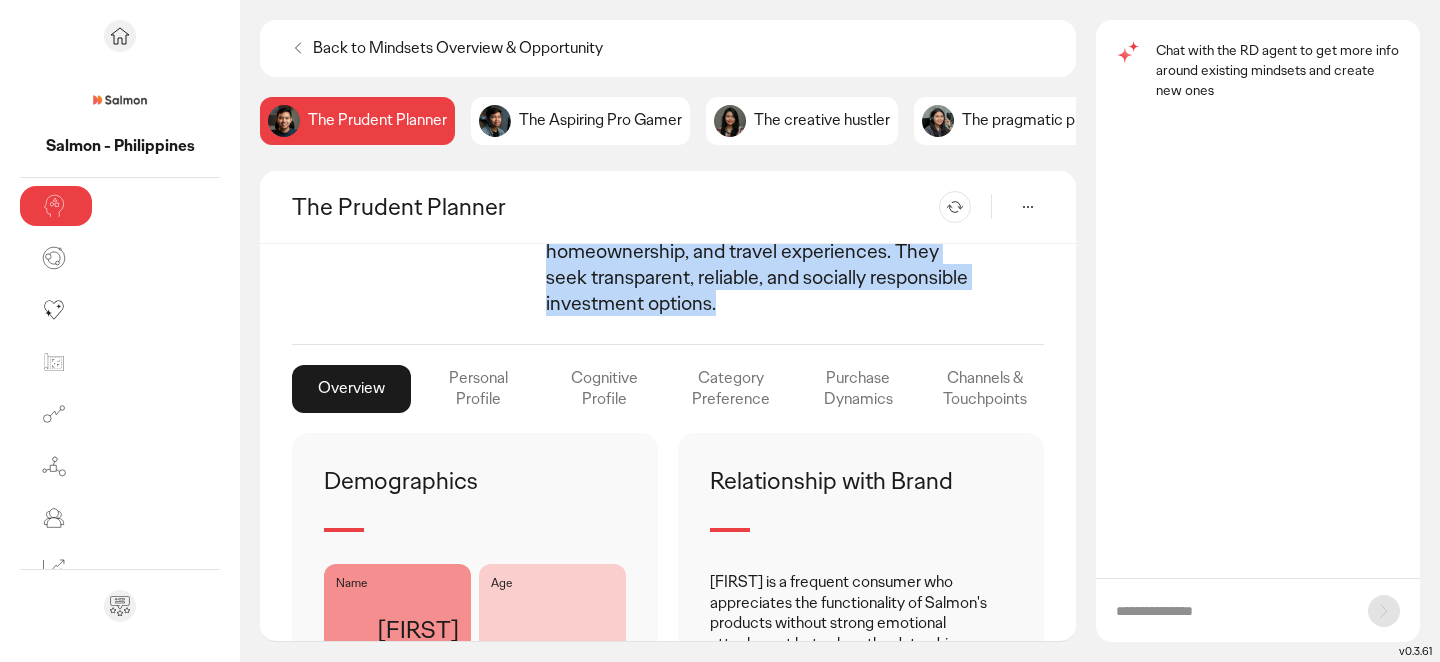 click on "Personal Profile" 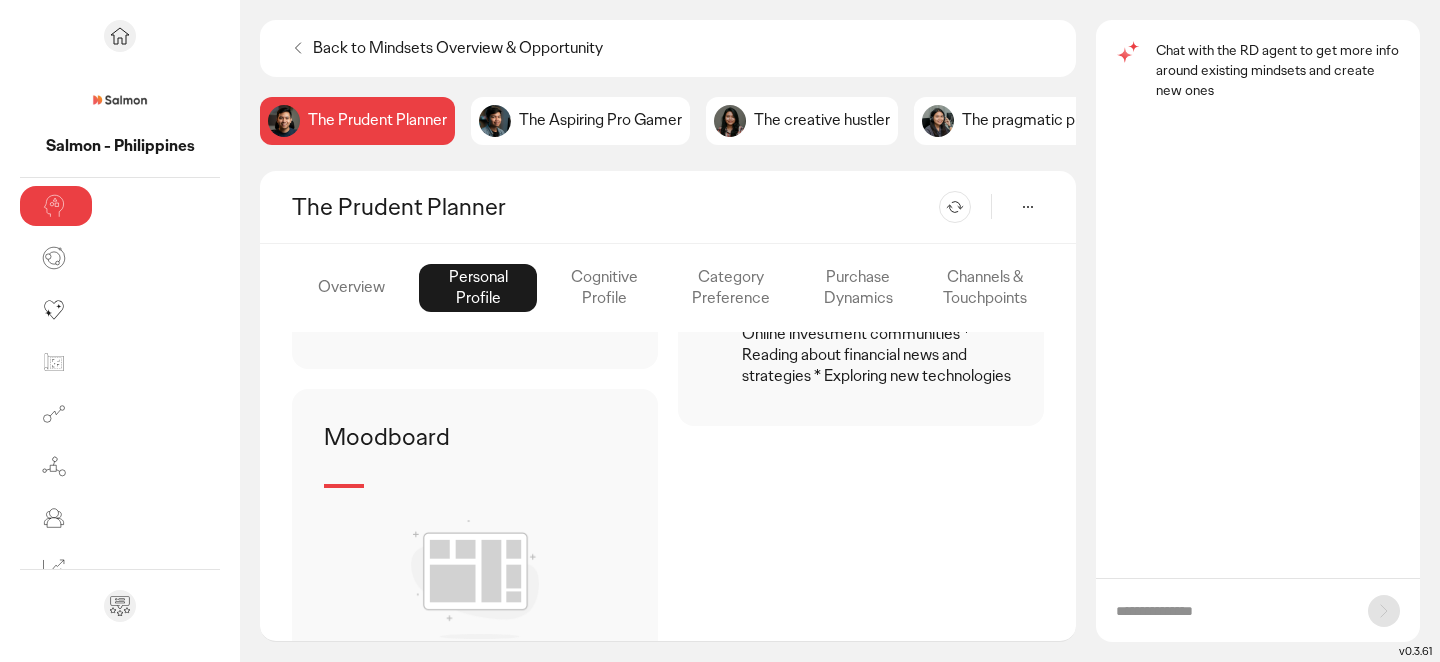 scroll, scrollTop: 1261, scrollLeft: 0, axis: vertical 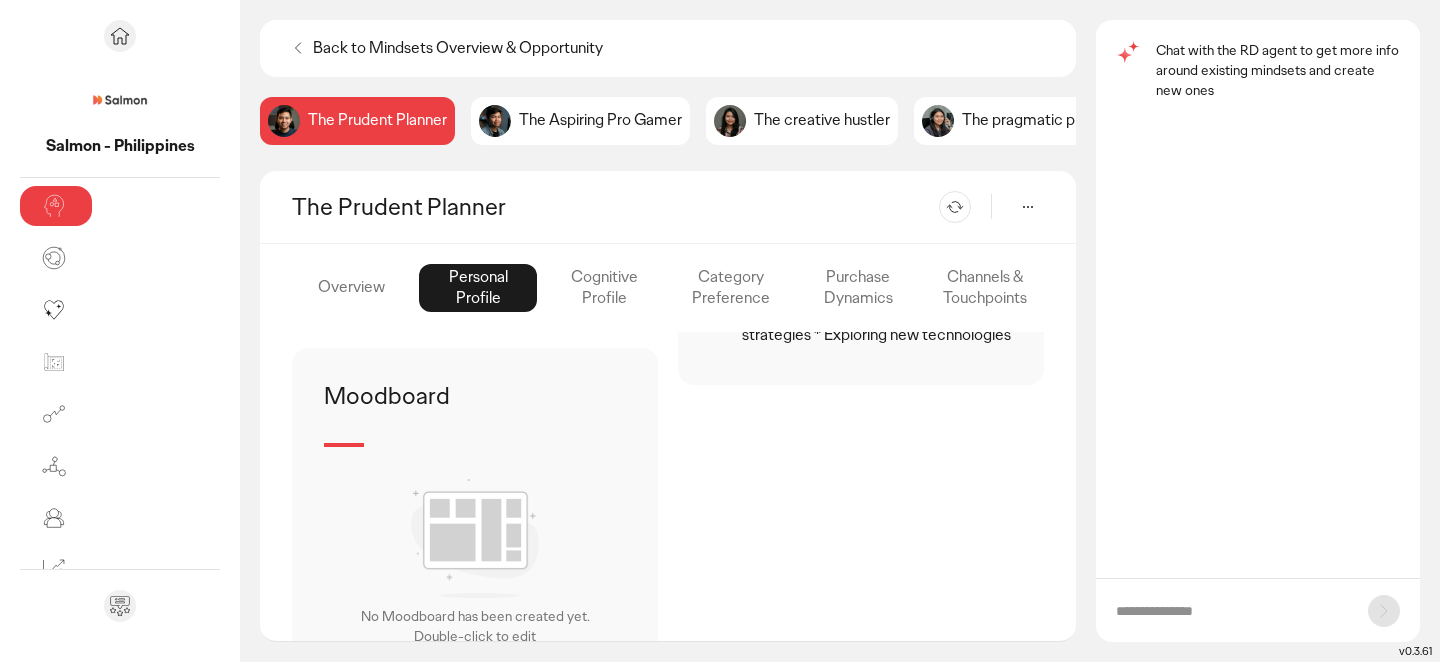 click on "Cognitive Profile" 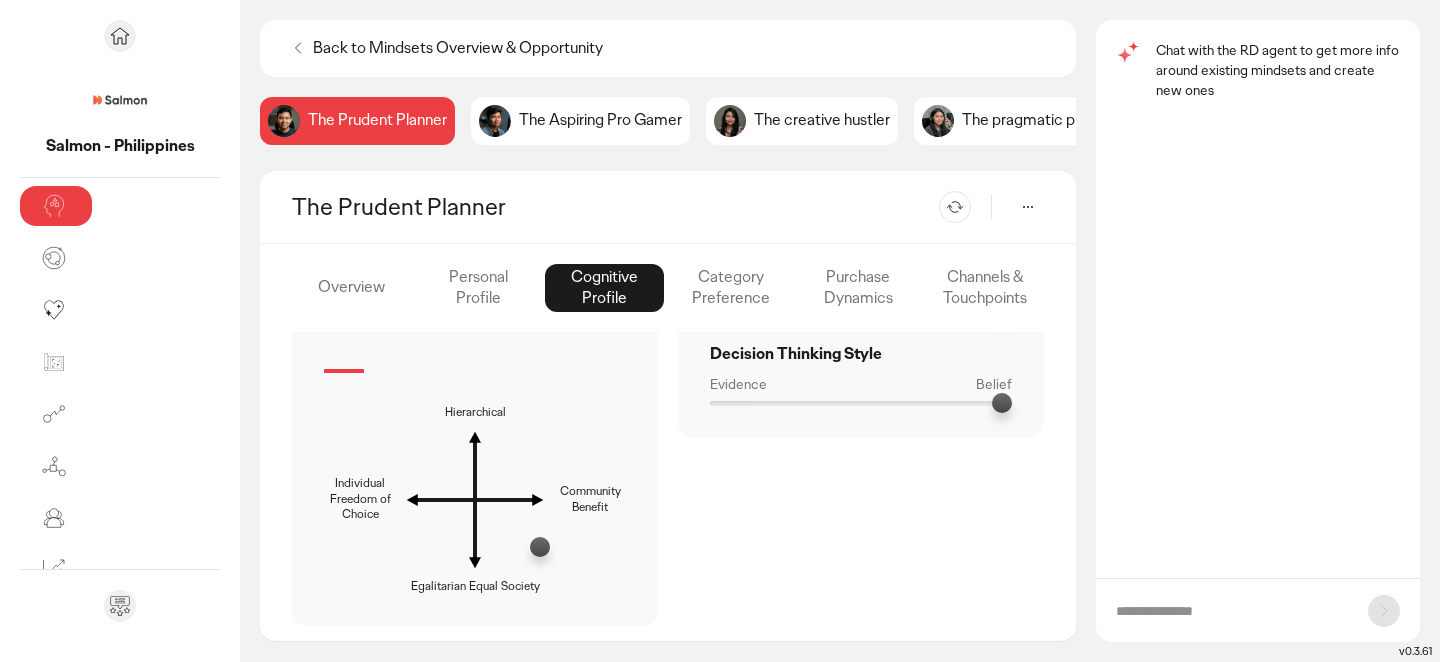 scroll, scrollTop: 1044, scrollLeft: 0, axis: vertical 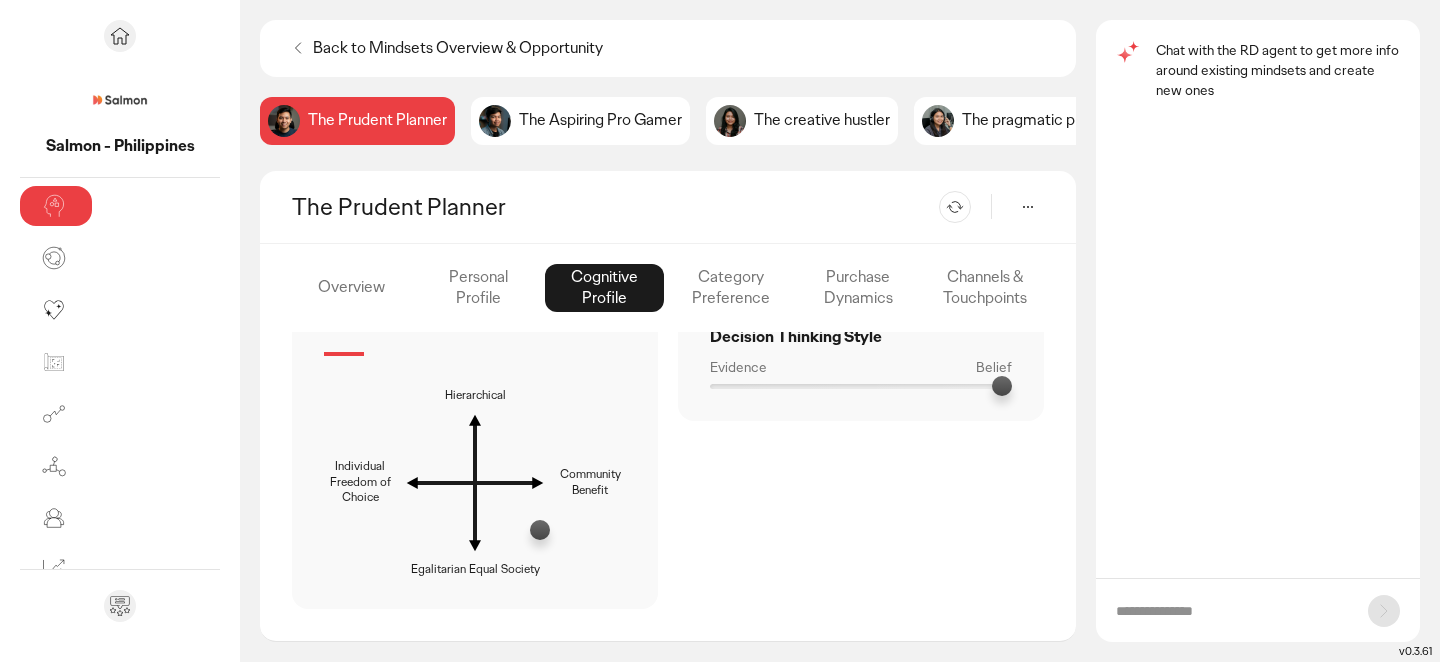 click on "Category Preference" 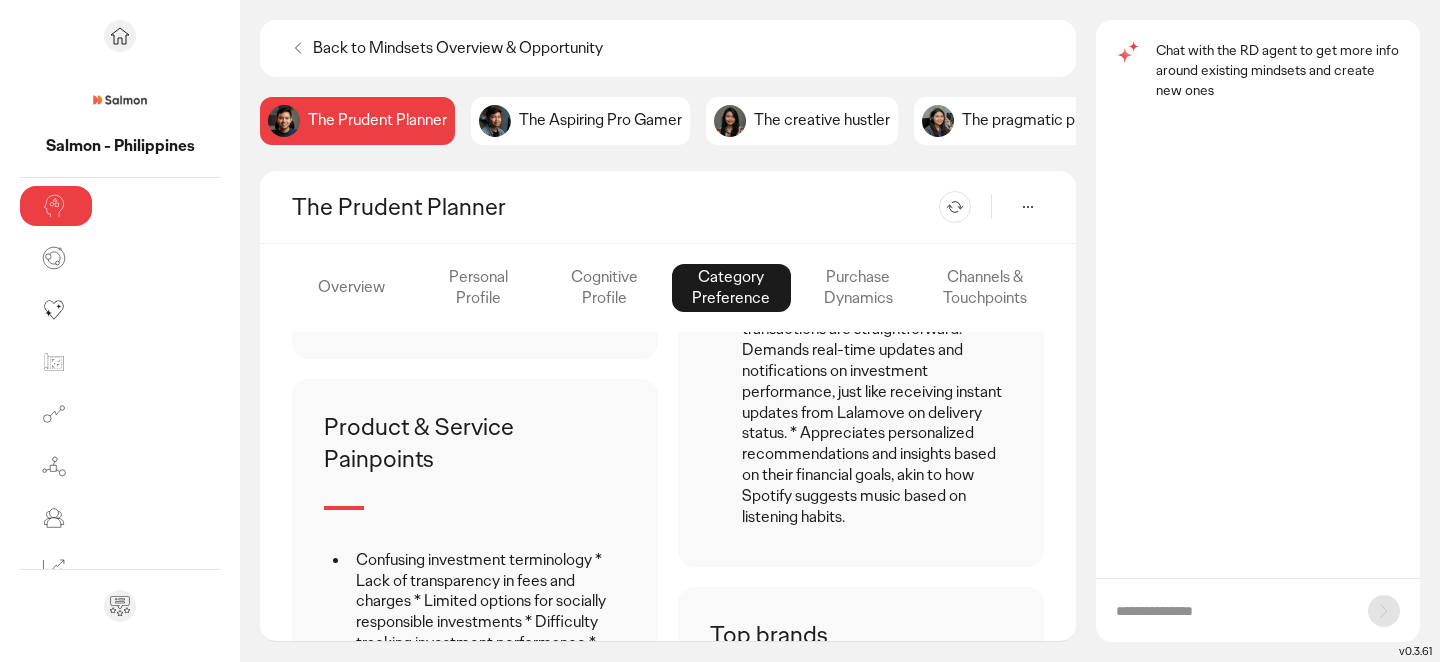 scroll, scrollTop: 1029, scrollLeft: 0, axis: vertical 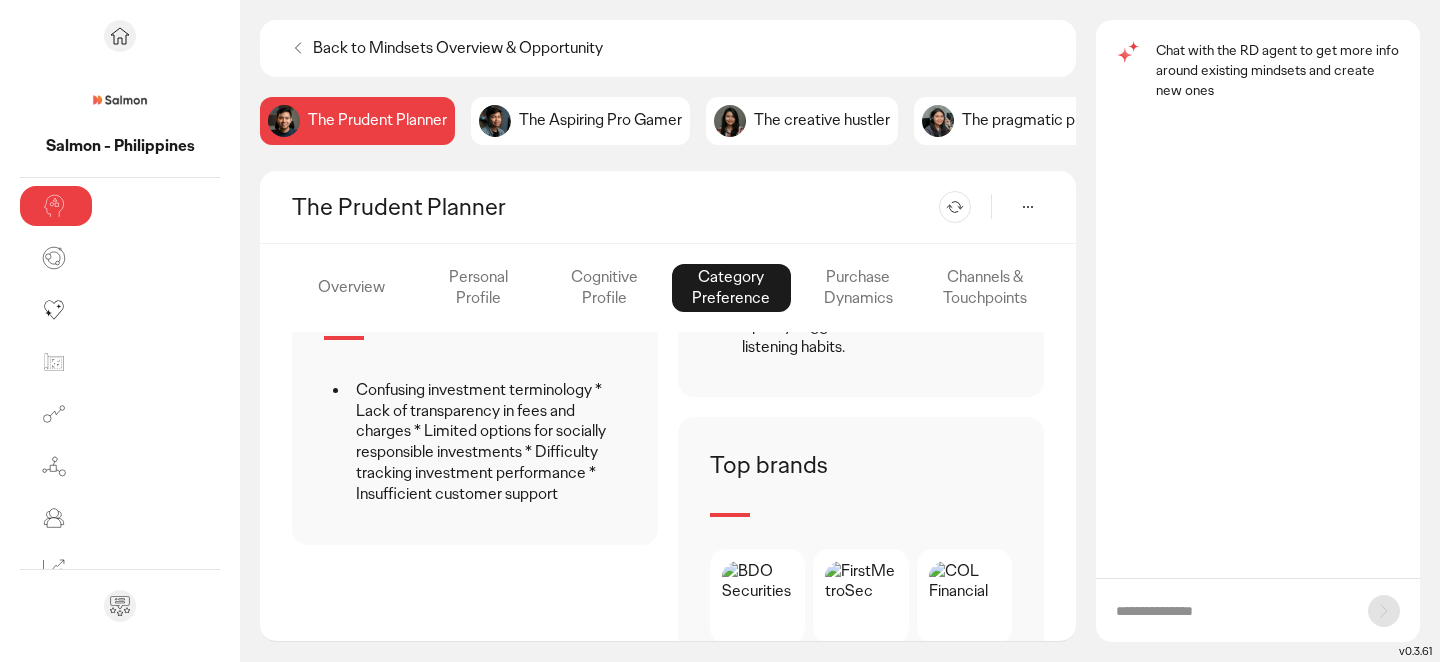 click on "Purchase Dynamics" 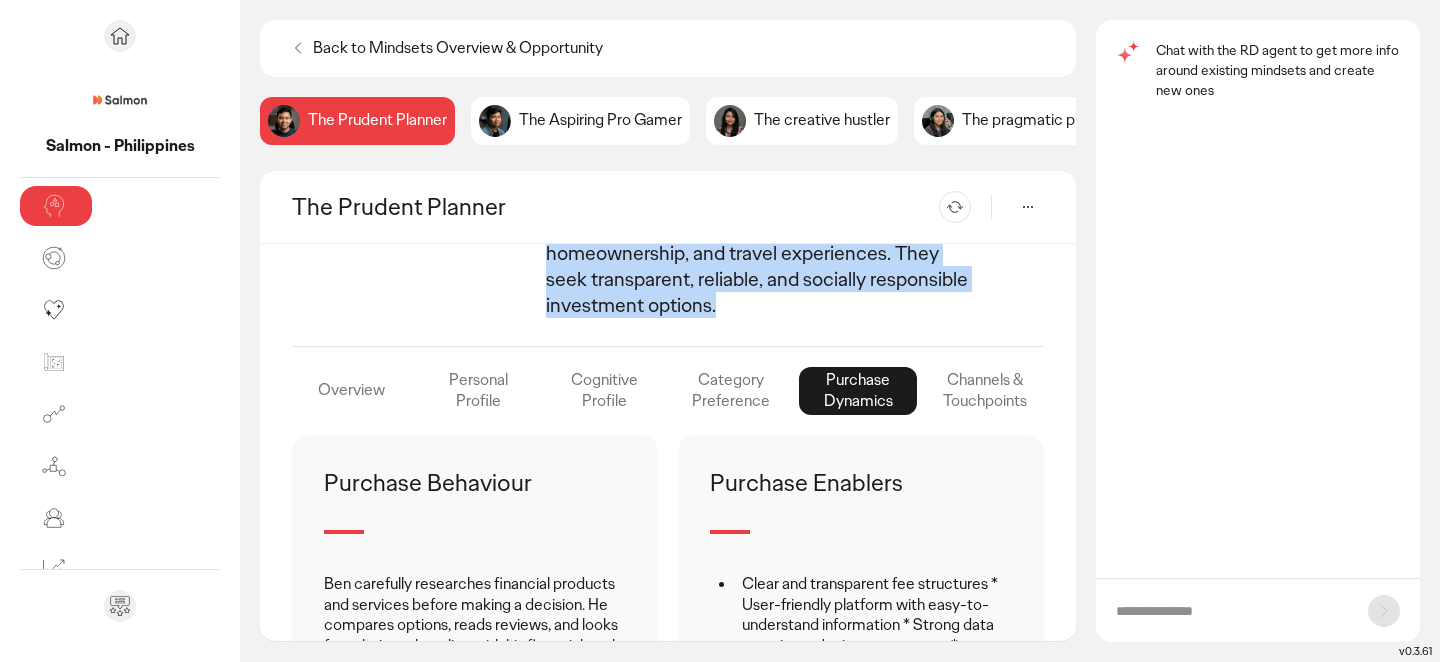 scroll, scrollTop: 213, scrollLeft: 0, axis: vertical 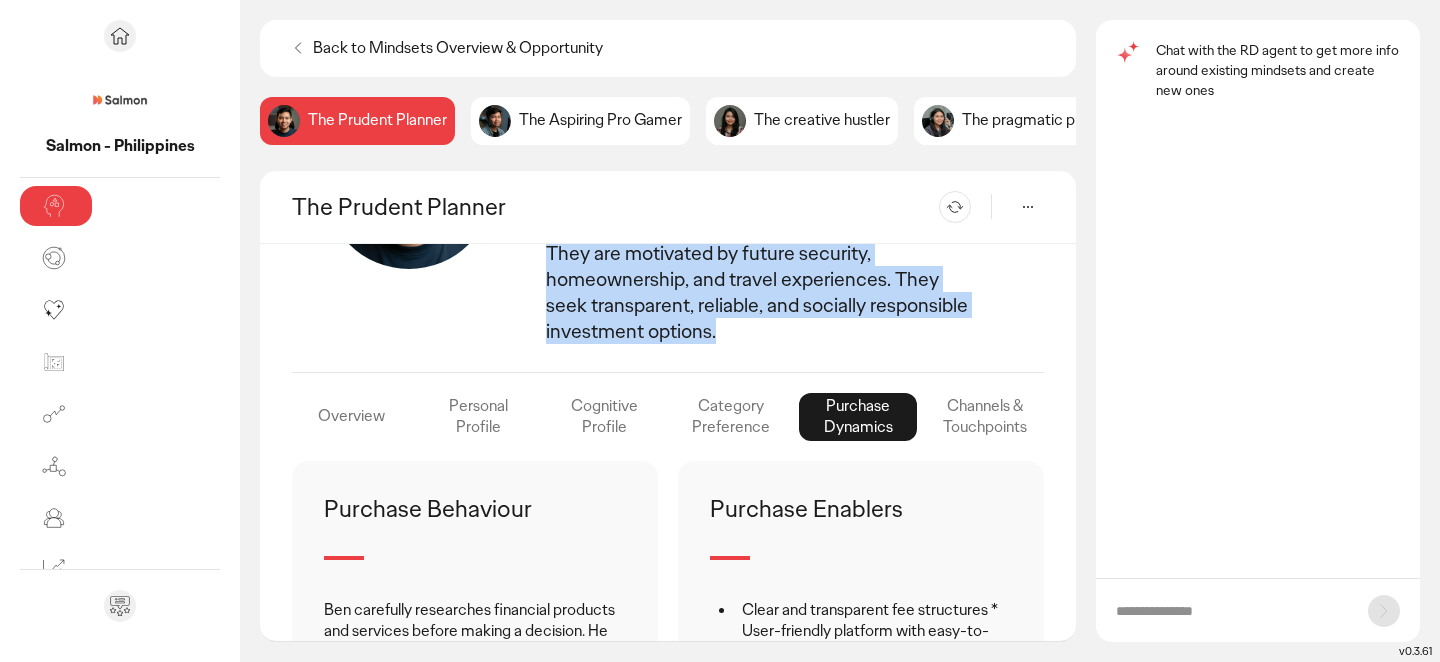 click on "Channels & Touchpoints" 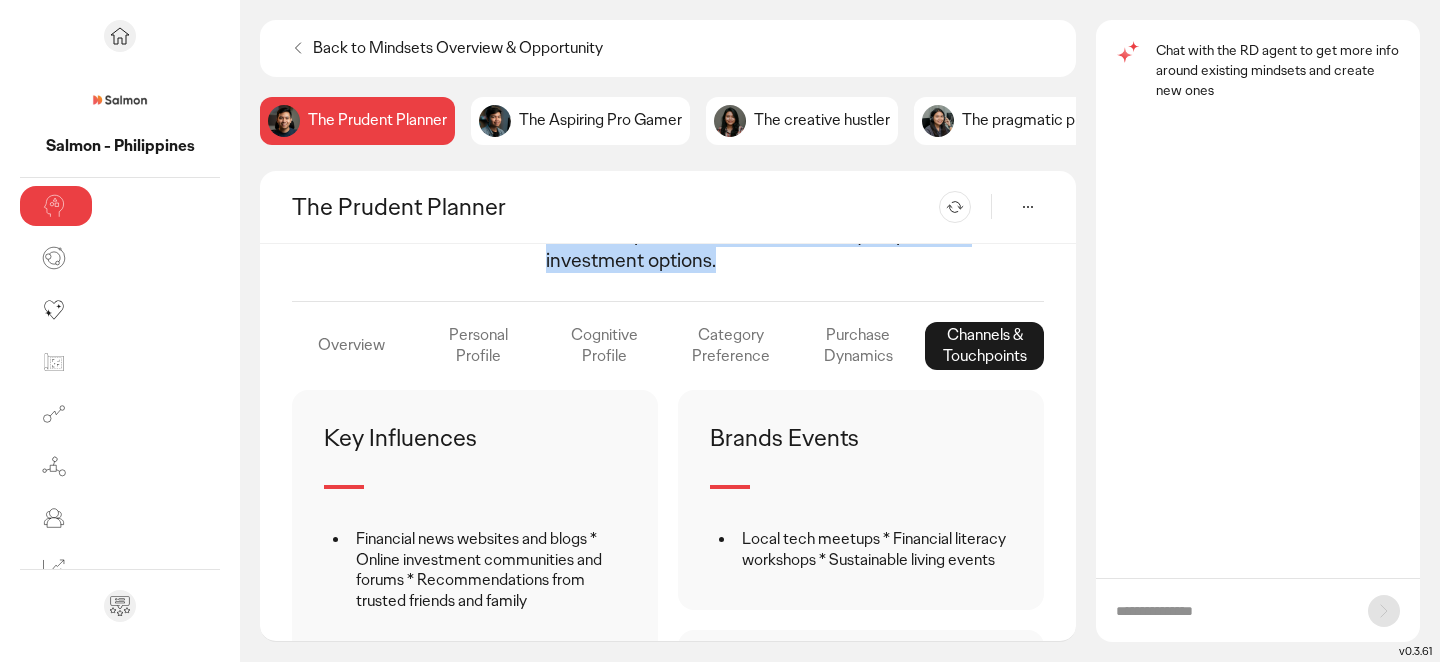 scroll, scrollTop: 290, scrollLeft: 0, axis: vertical 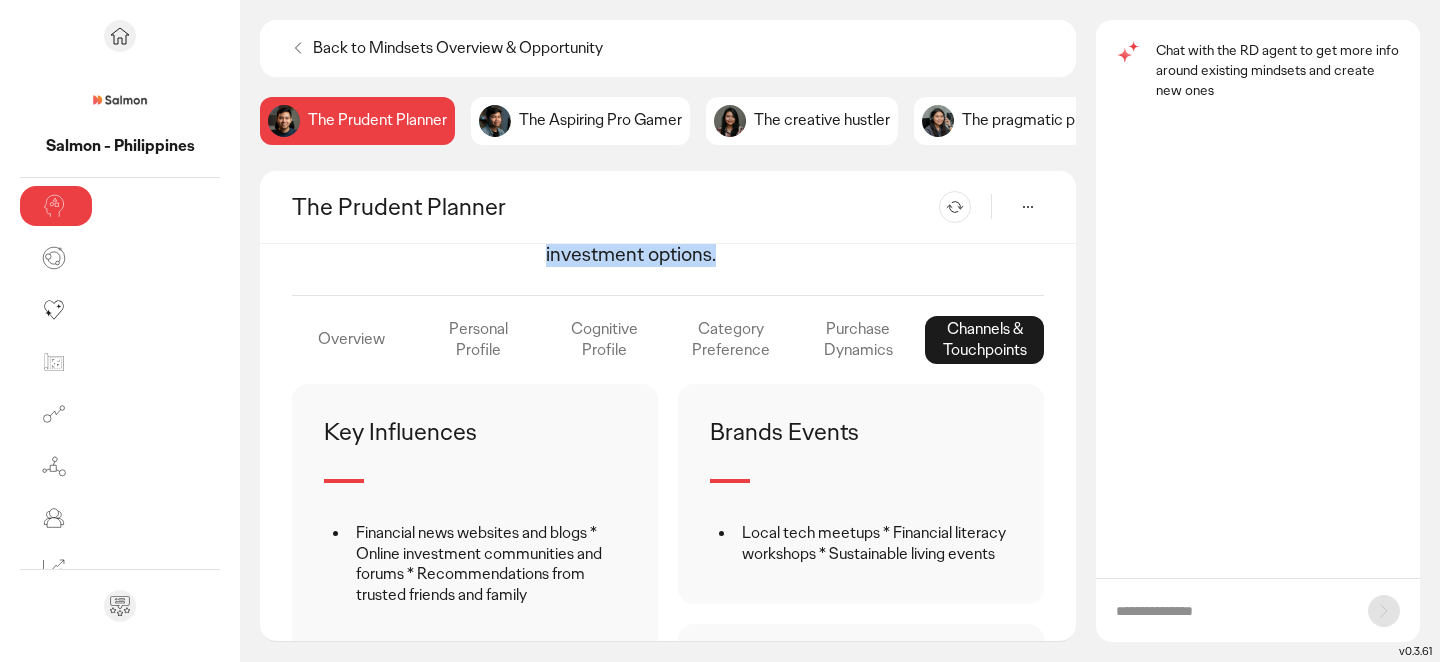 click on "Personal Profile" 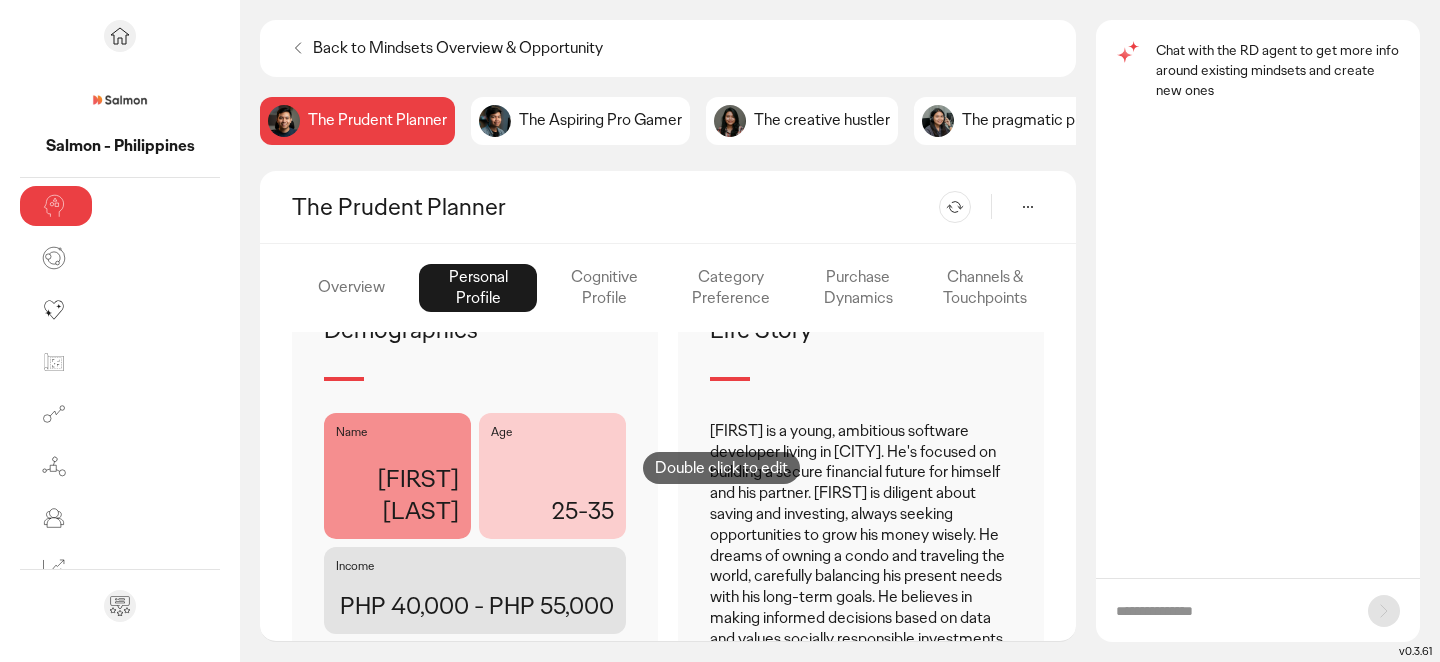 scroll, scrollTop: 385, scrollLeft: 0, axis: vertical 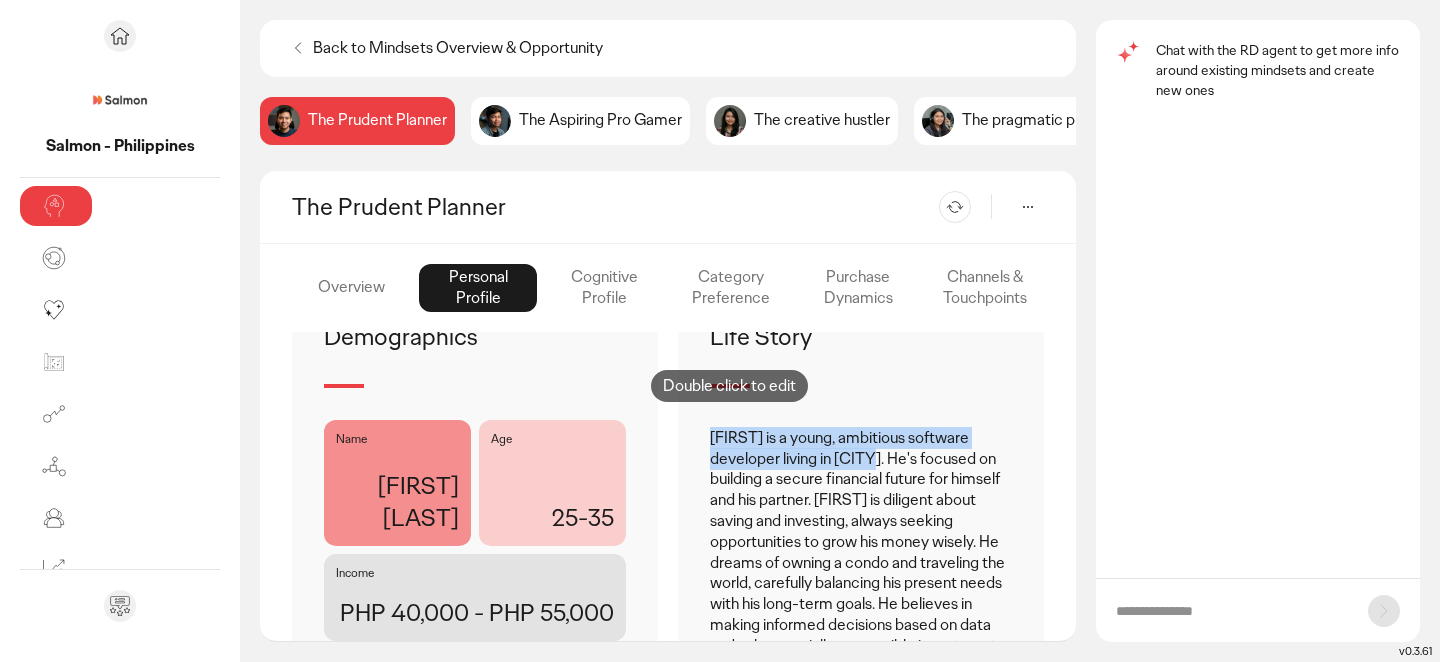 drag, startPoint x: 642, startPoint y: 386, endPoint x: 730, endPoint y: 407, distance: 90.47099 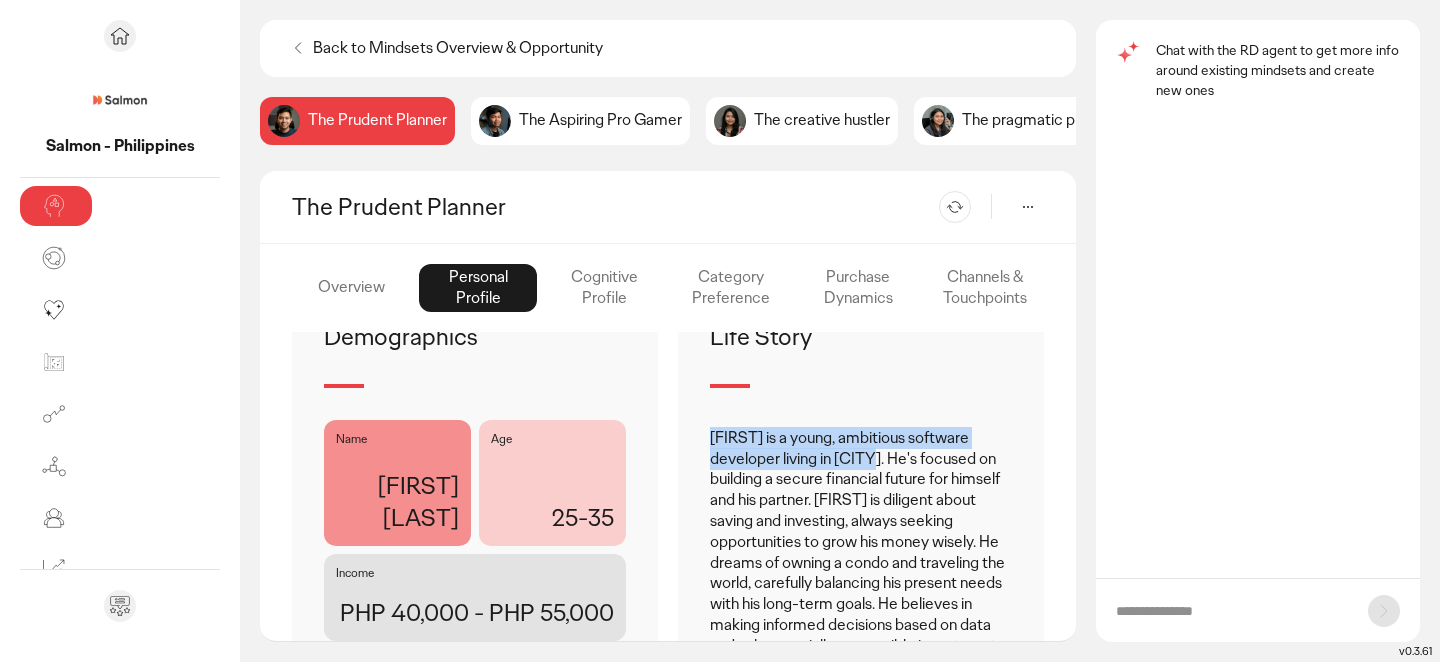 click on "Cognitive Profile" 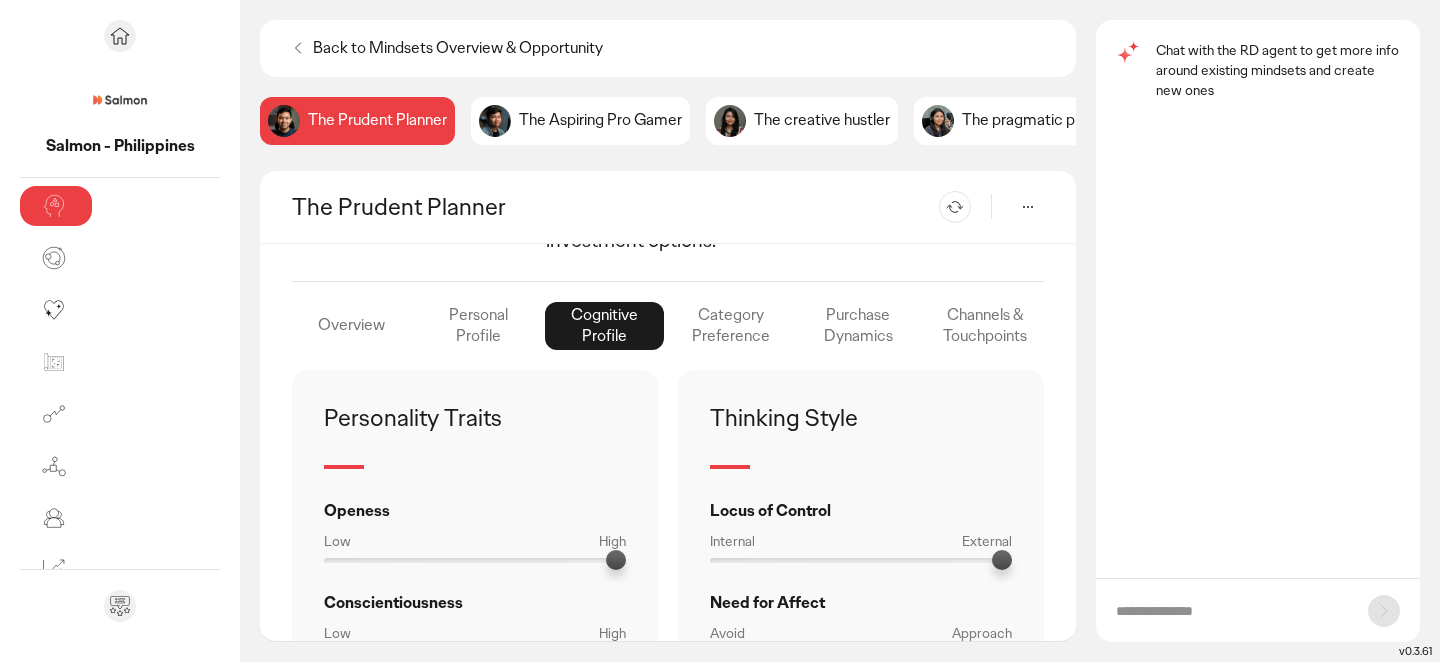 scroll, scrollTop: 290, scrollLeft: 0, axis: vertical 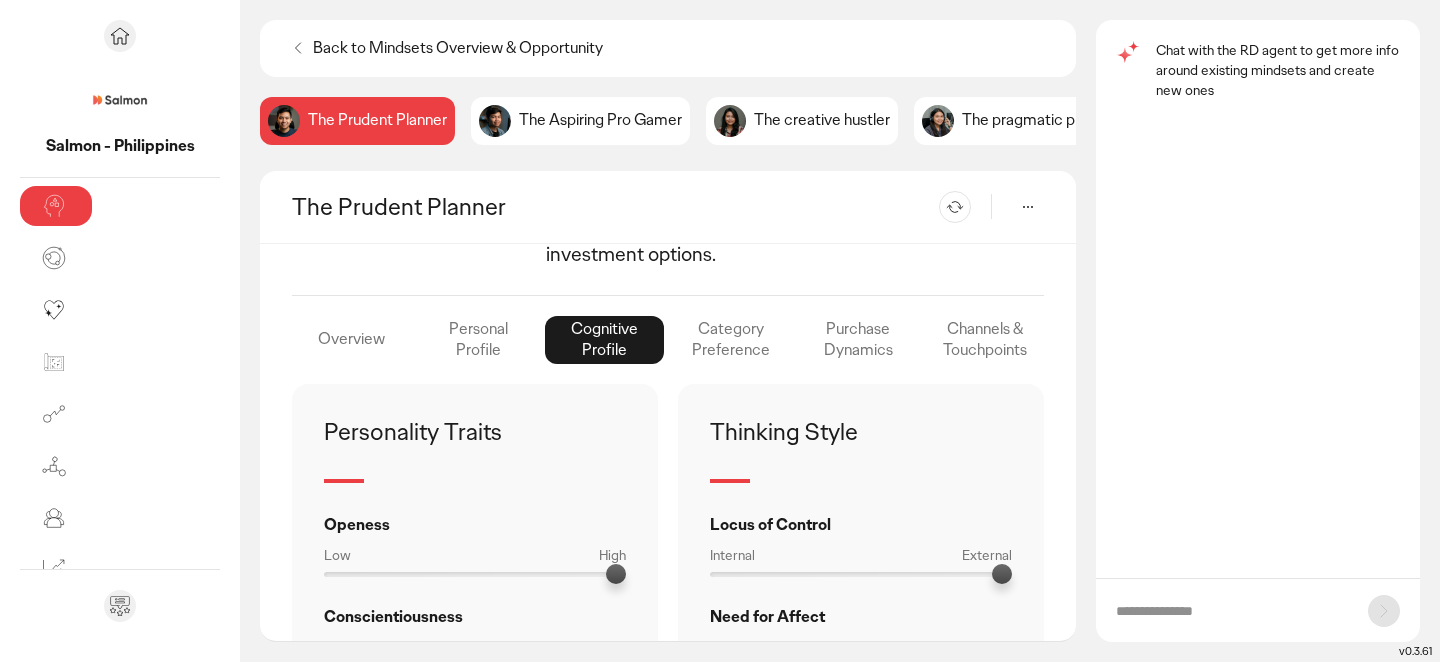 click on "Category Preference" 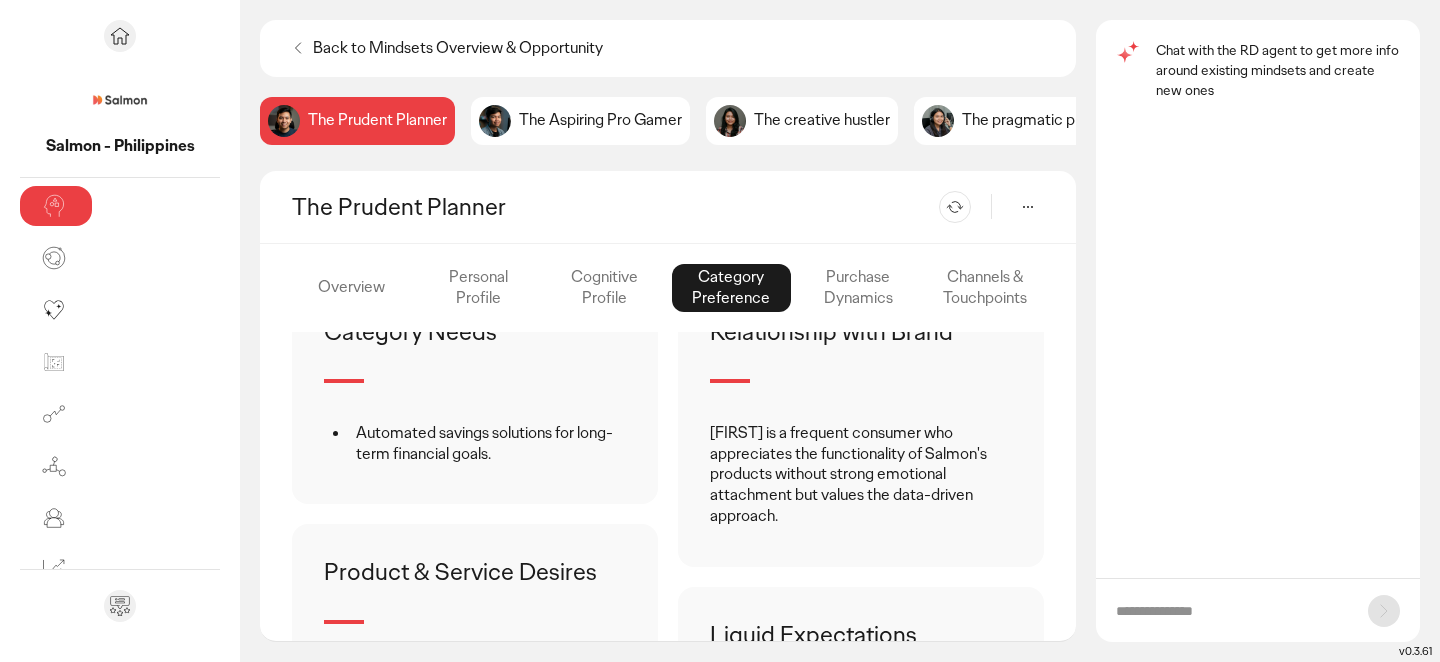 scroll, scrollTop: 392, scrollLeft: 0, axis: vertical 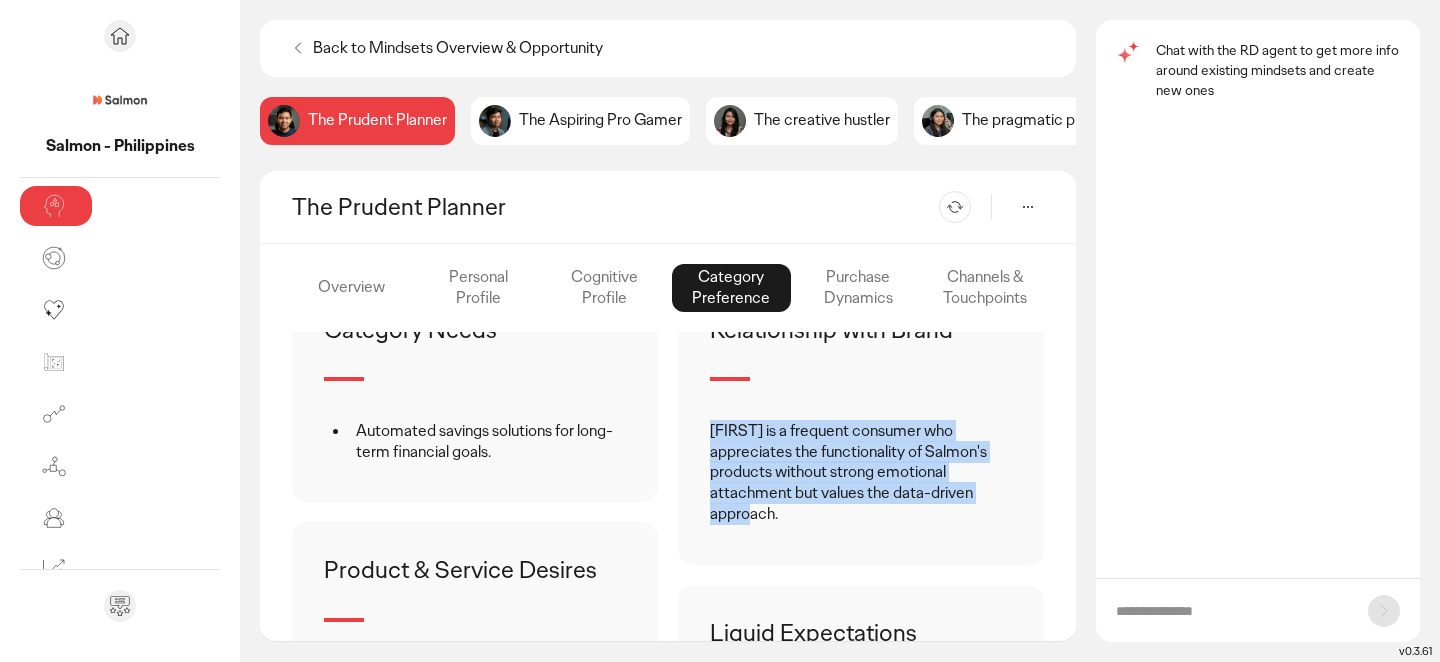 drag, startPoint x: 641, startPoint y: 382, endPoint x: 742, endPoint y: 451, distance: 122.31925 